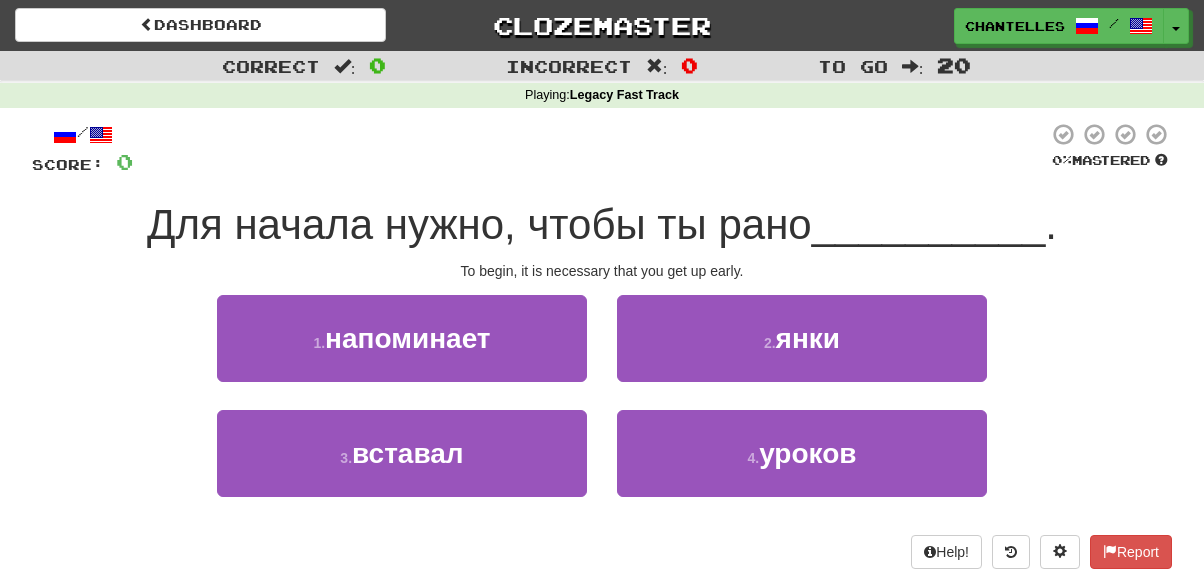 scroll, scrollTop: 0, scrollLeft: 0, axis: both 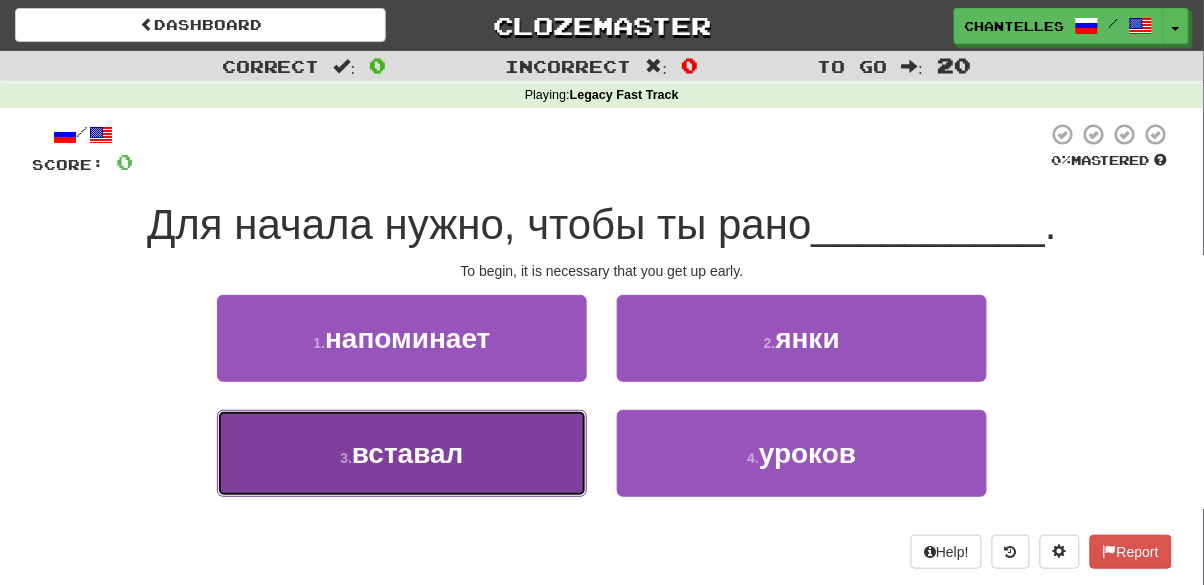 click on "вставал" at bounding box center [408, 453] 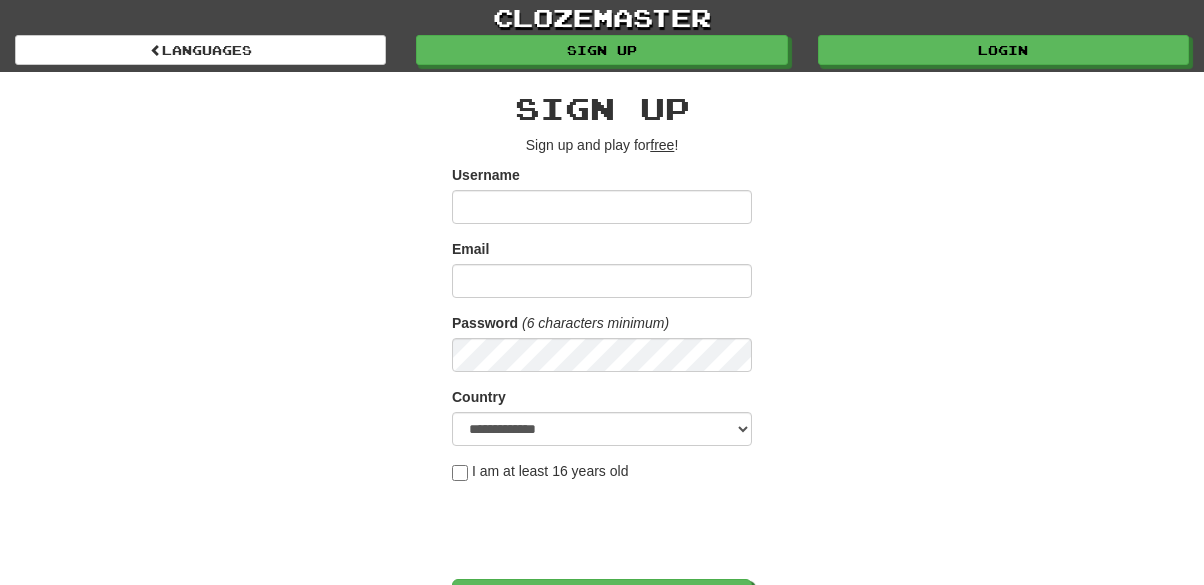 scroll, scrollTop: 0, scrollLeft: 0, axis: both 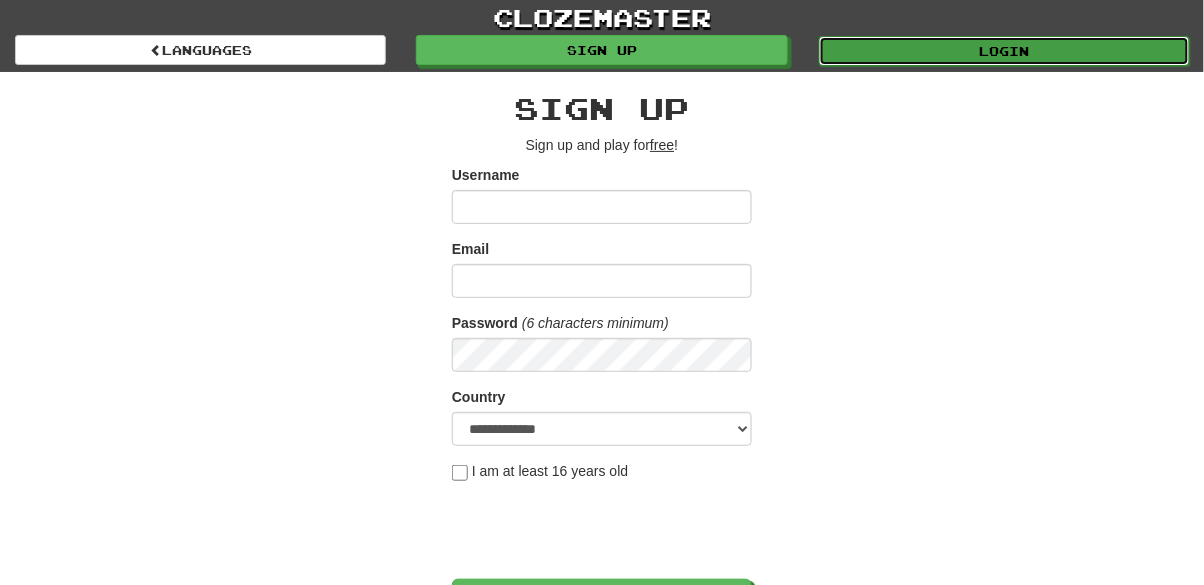click on "Login" at bounding box center [1004, 51] 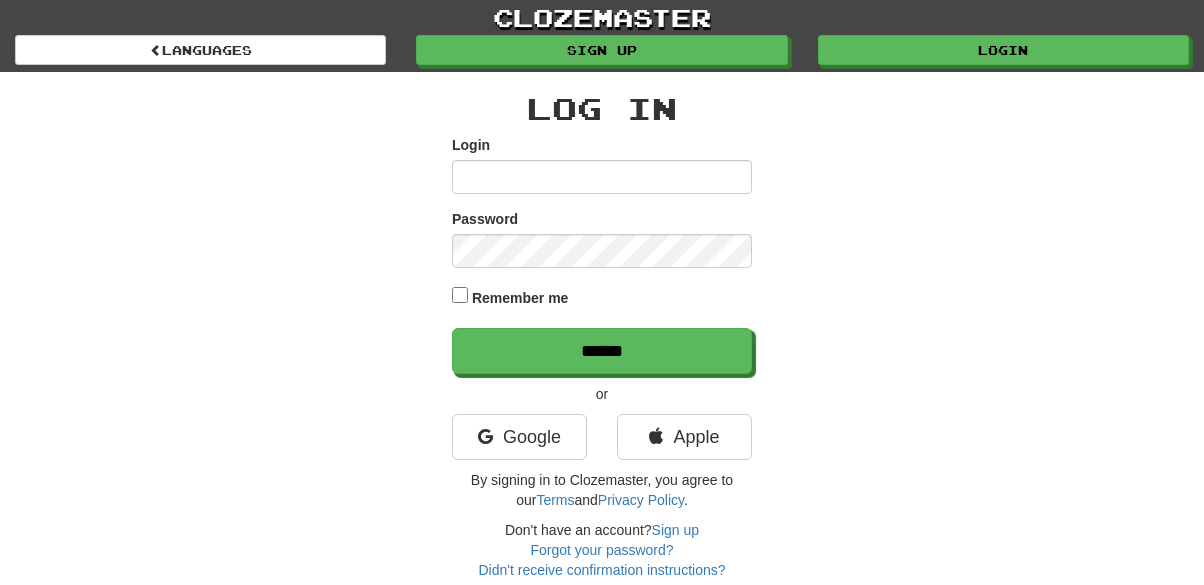scroll, scrollTop: 0, scrollLeft: 0, axis: both 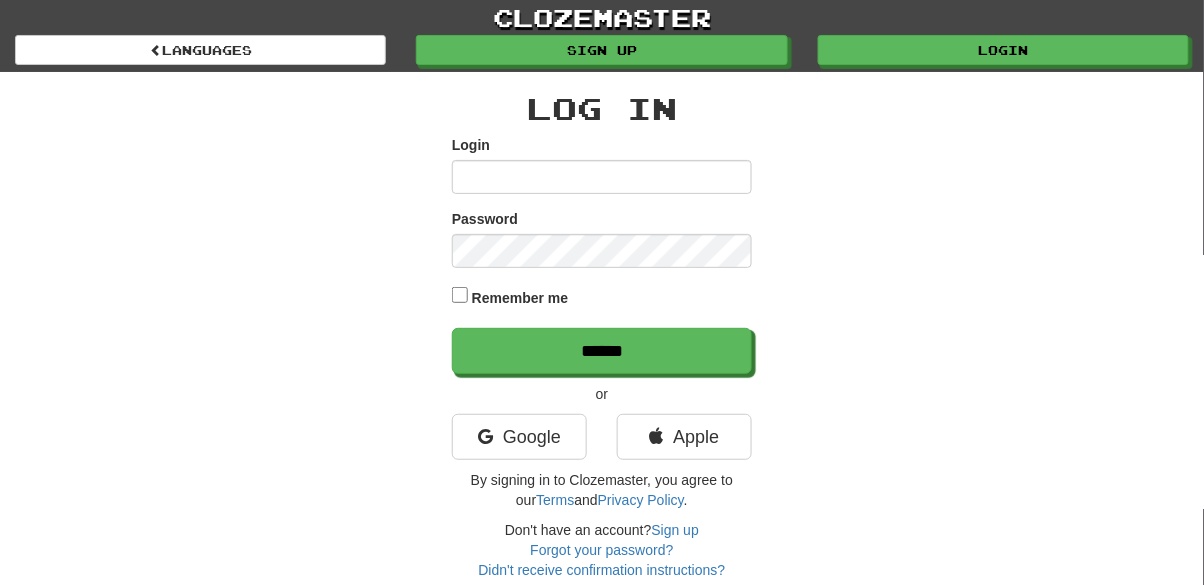 click on "Login" at bounding box center (602, 177) 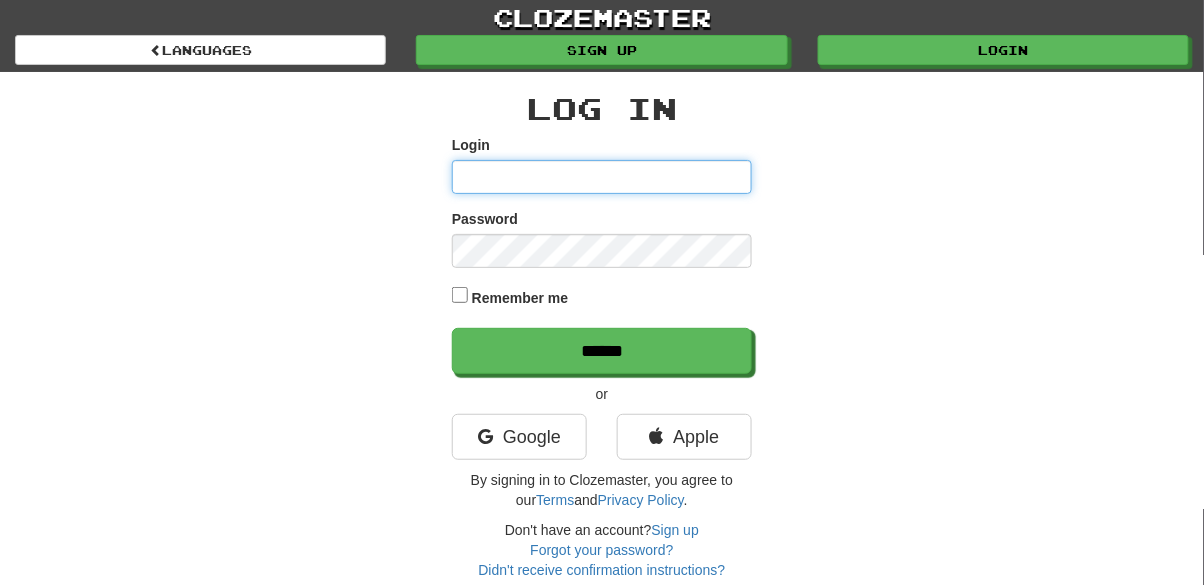 type on "**********" 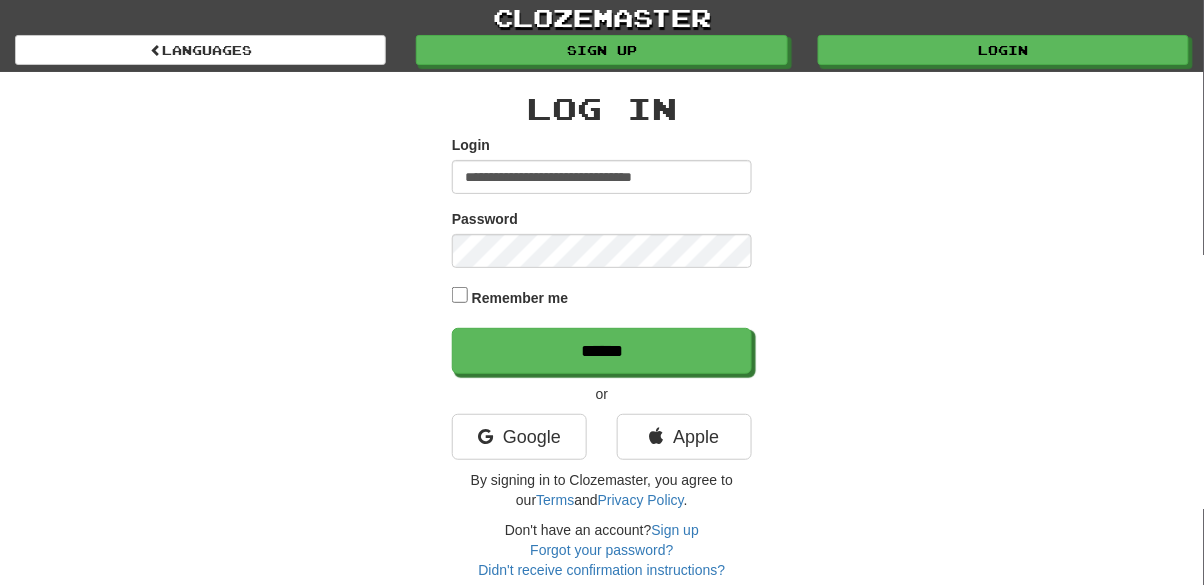 click on "******" at bounding box center [602, 351] 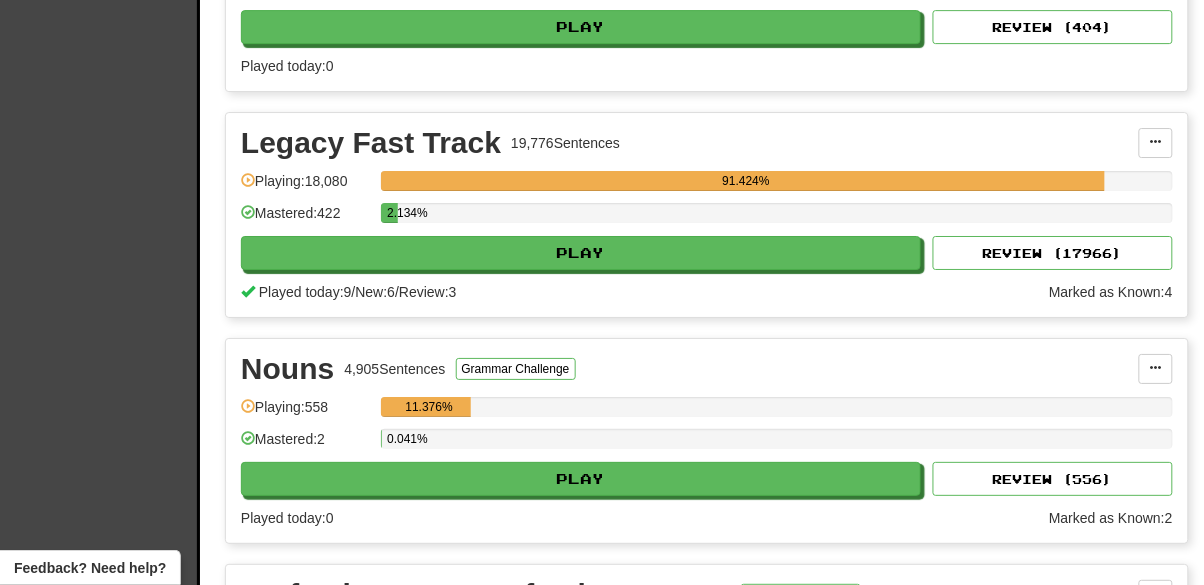 scroll, scrollTop: 1525, scrollLeft: 0, axis: vertical 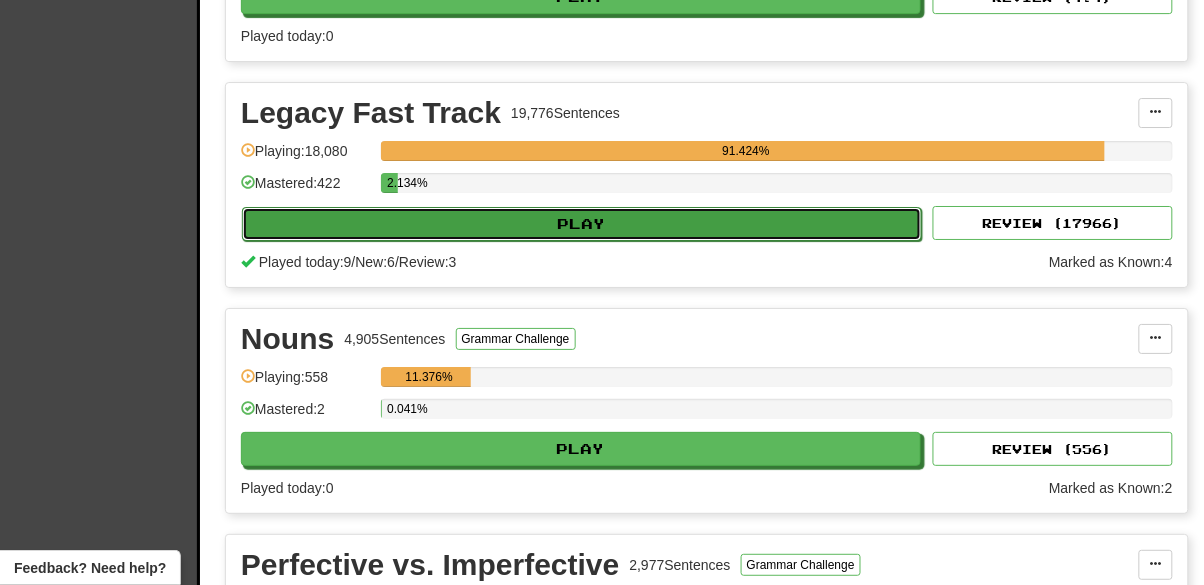 click on "Play" at bounding box center [582, 224] 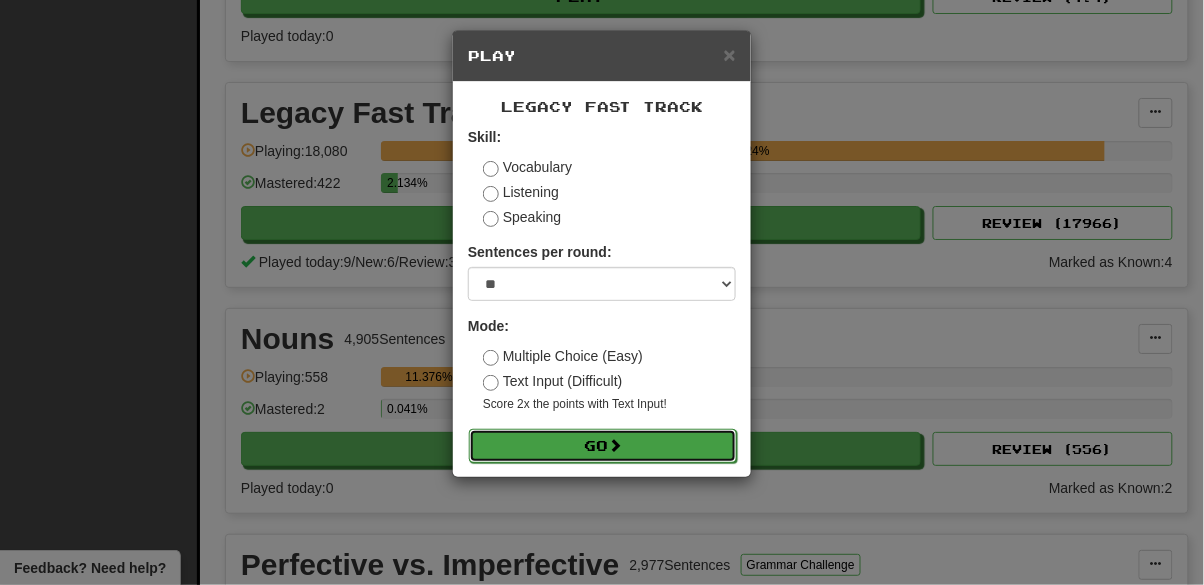 click at bounding box center [615, 445] 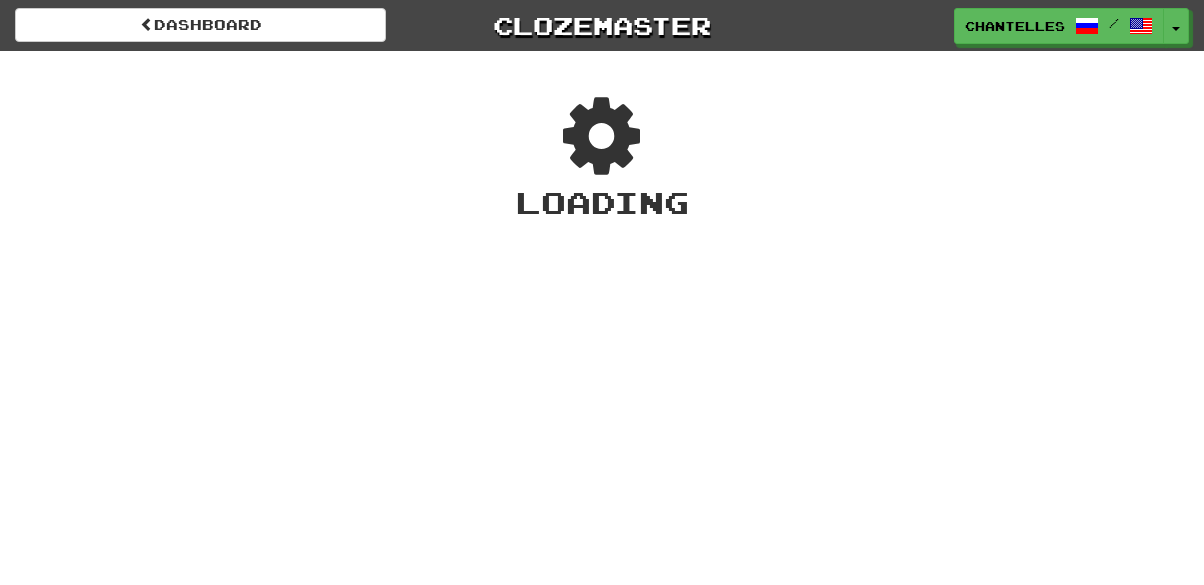 scroll, scrollTop: 0, scrollLeft: 0, axis: both 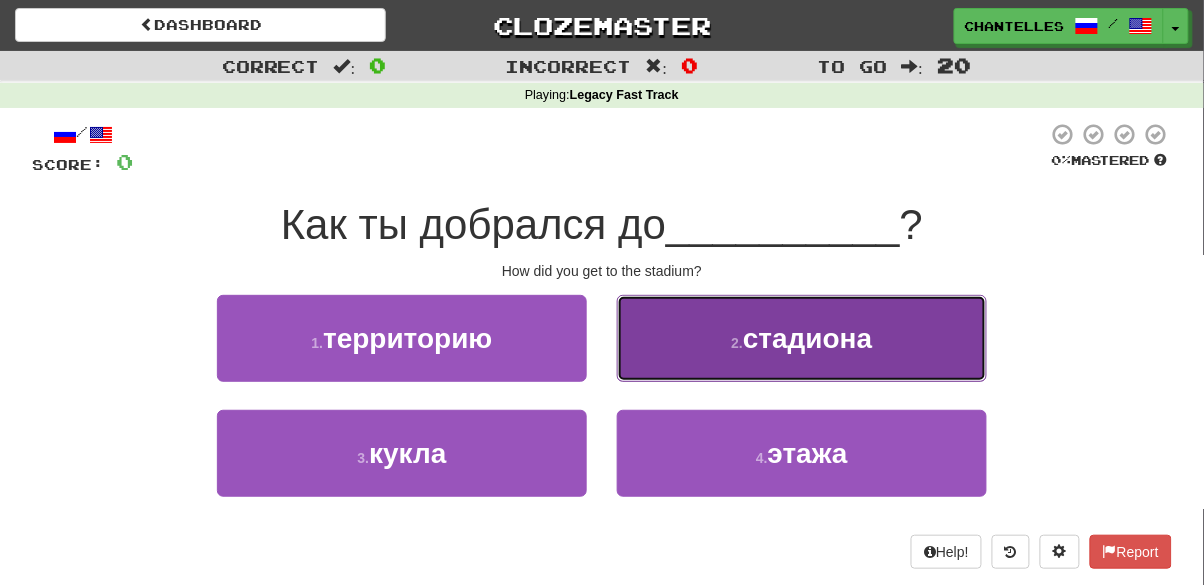 click on "[NUMBER] . стадиона" at bounding box center (802, 338) 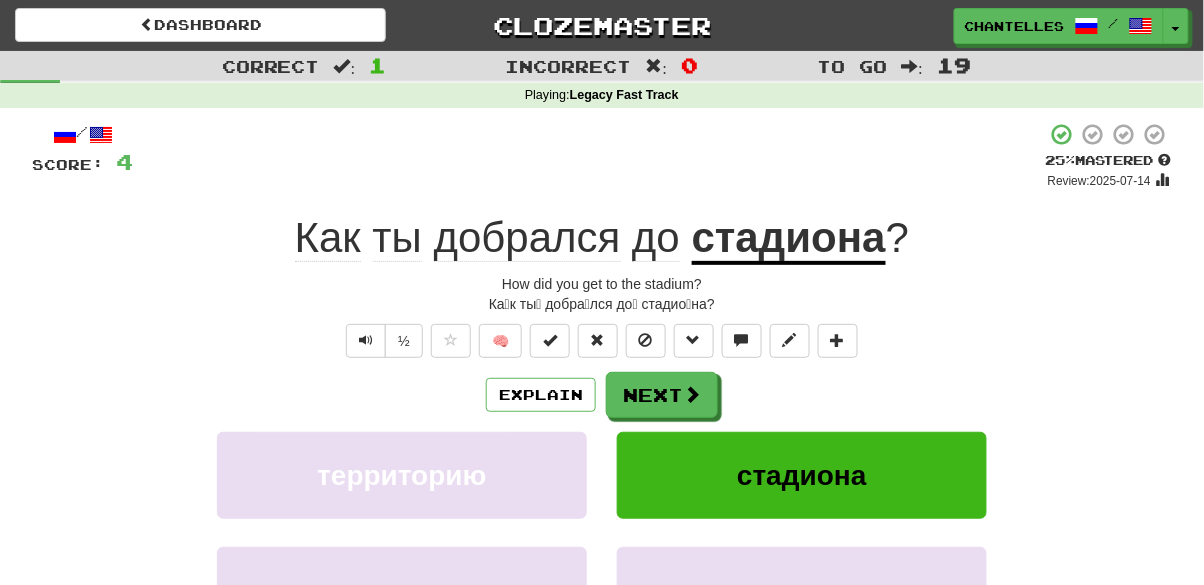 click on "добрался" 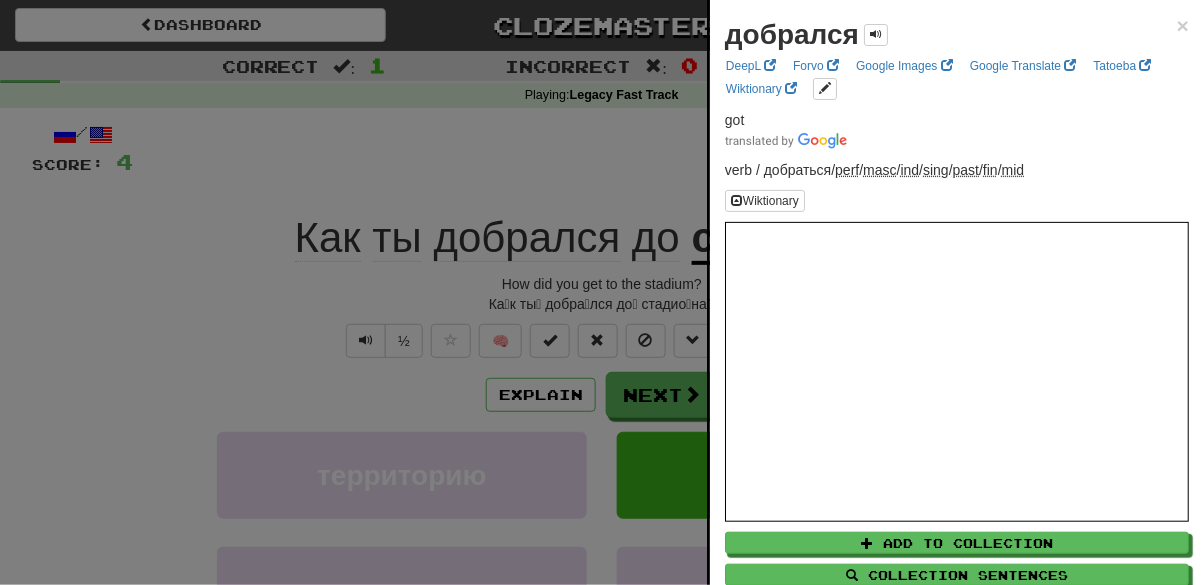 click at bounding box center (602, 292) 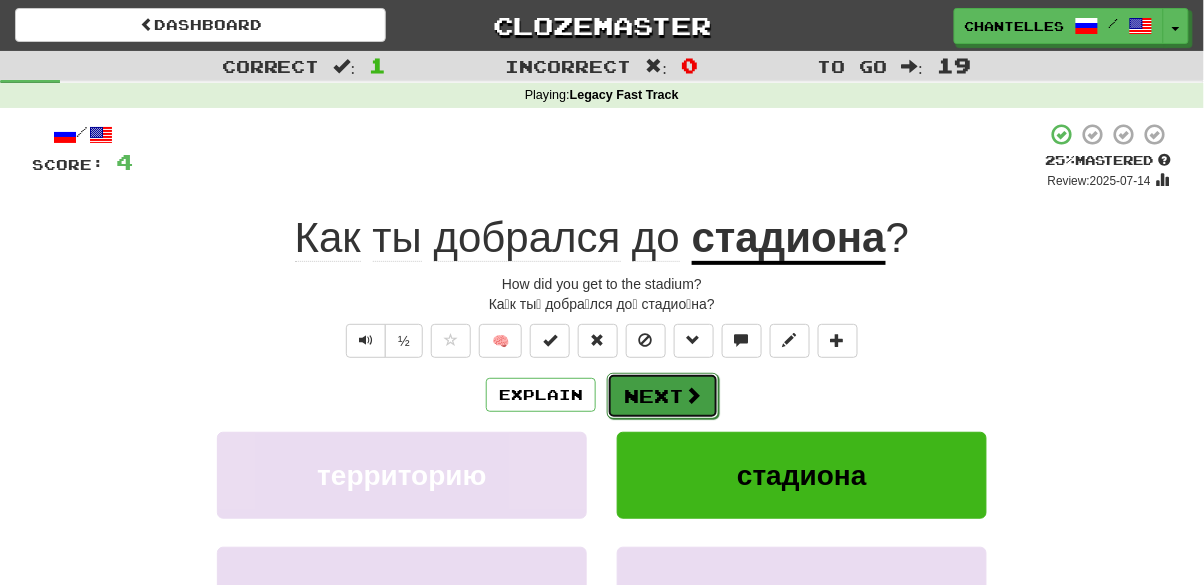 click on "Next" at bounding box center (663, 396) 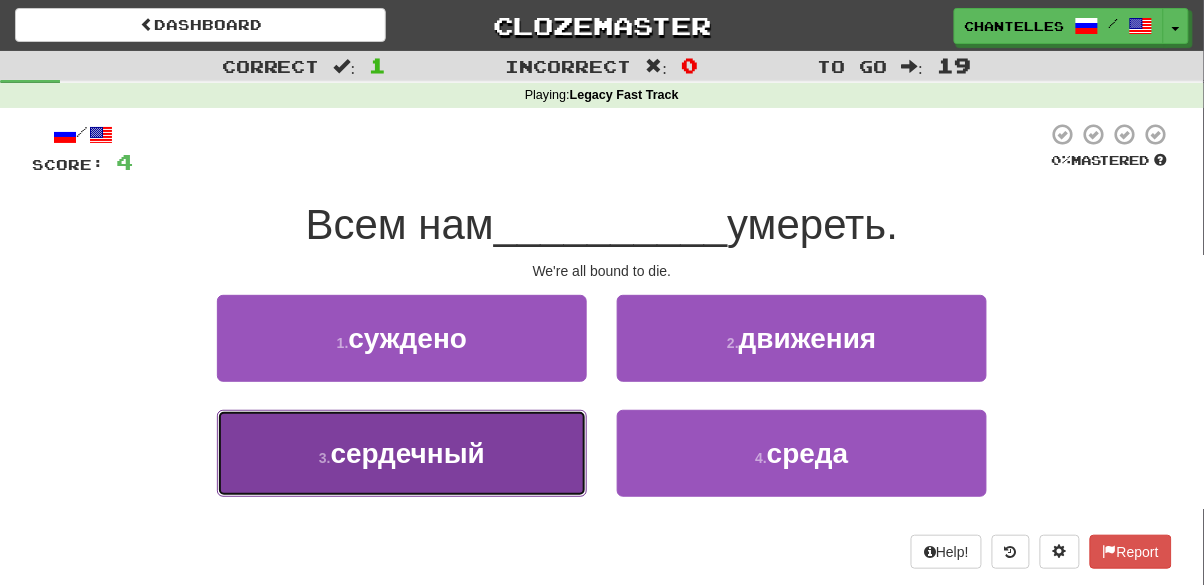 click on "3 .  сердечный" at bounding box center (402, 453) 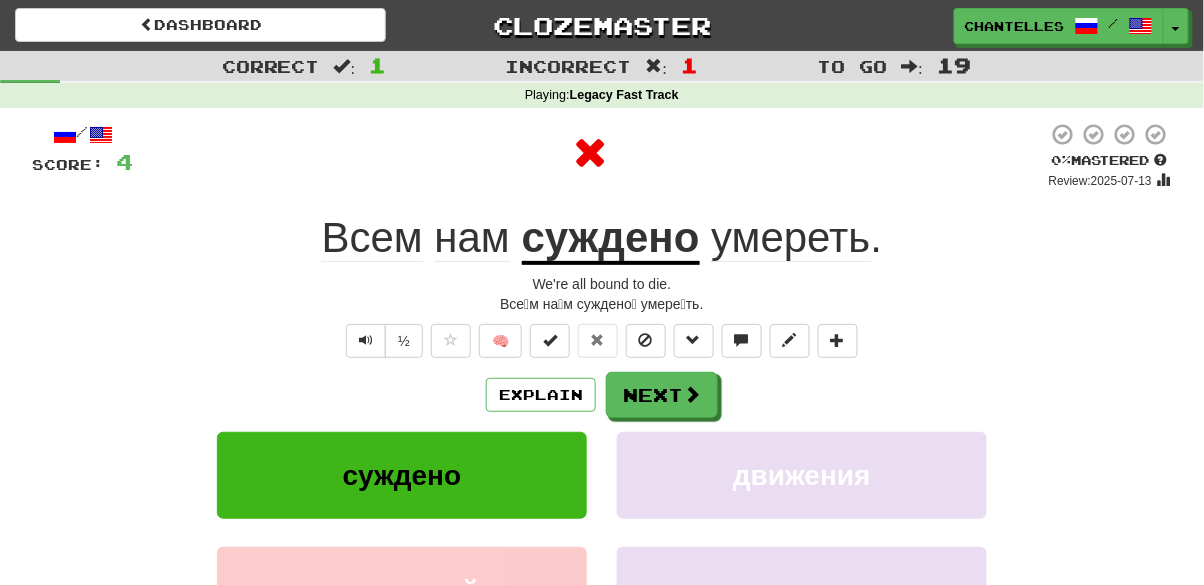 click on "суждено" at bounding box center (611, 239) 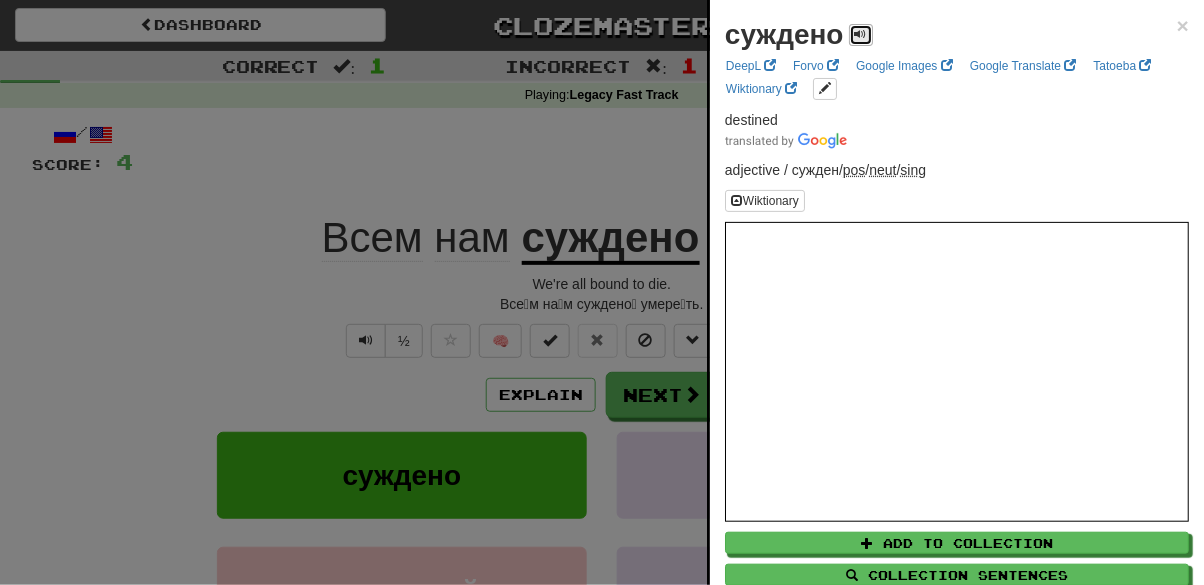 click at bounding box center [861, 35] 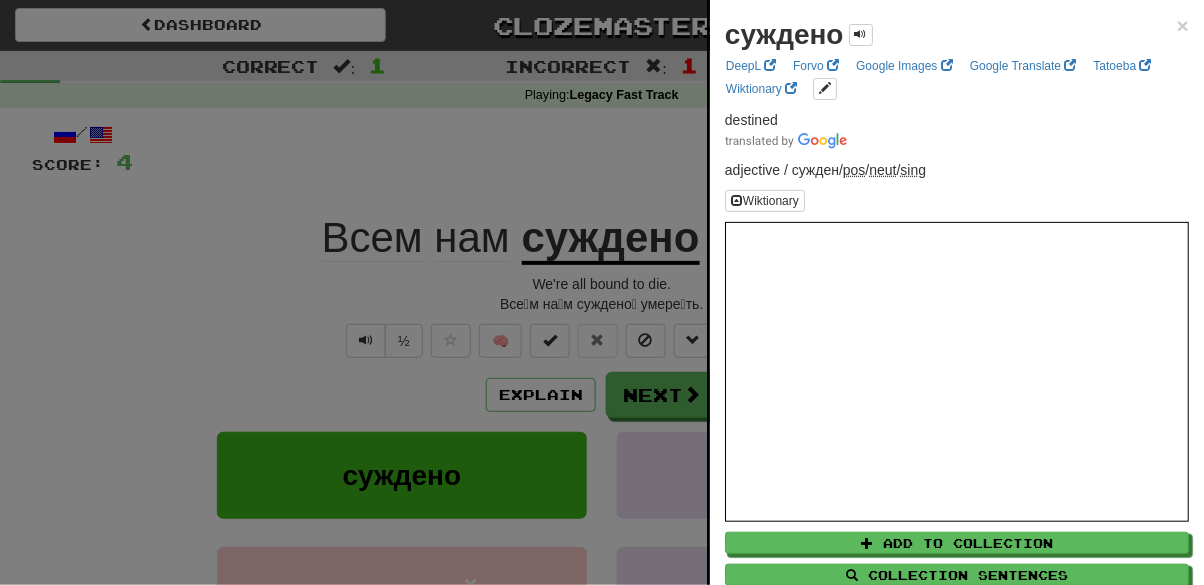 click at bounding box center [602, 292] 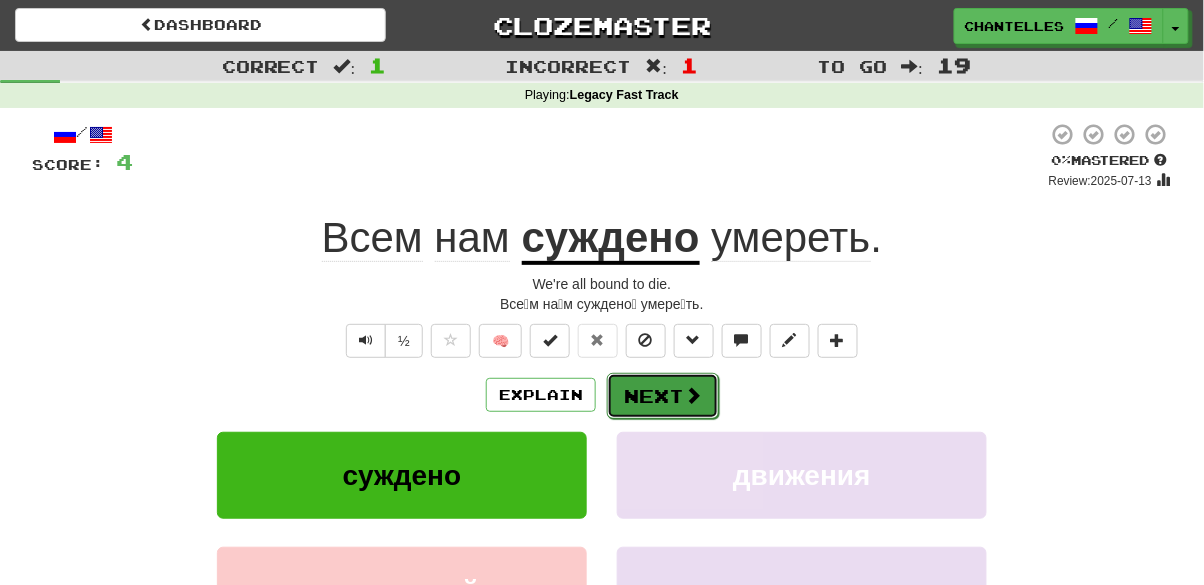 click on "Next" at bounding box center [663, 396] 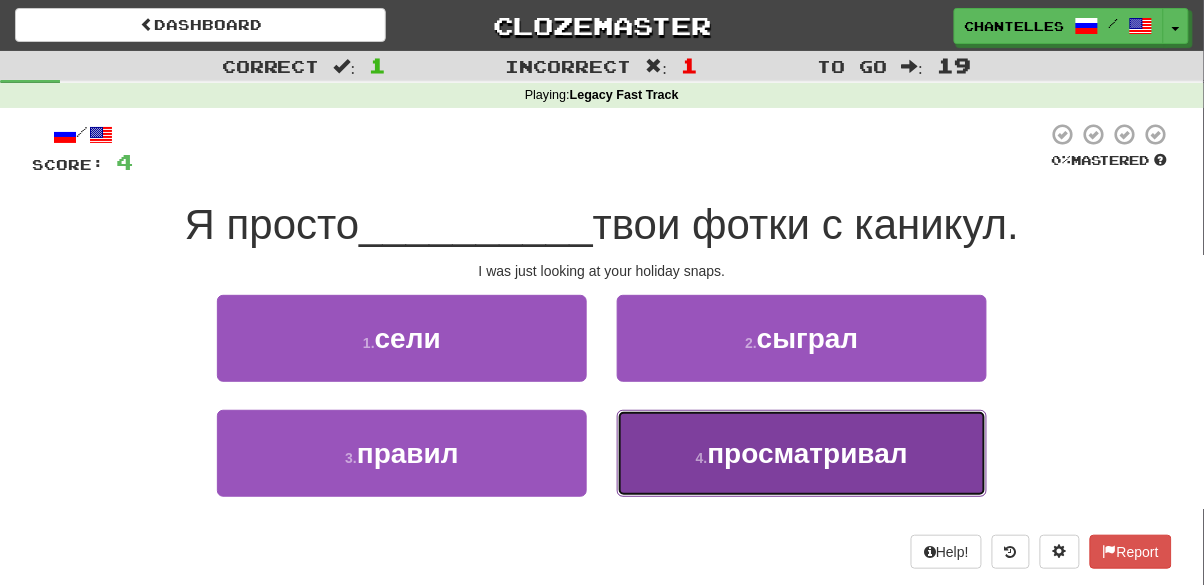 click on "4 .  просматривал" at bounding box center (802, 453) 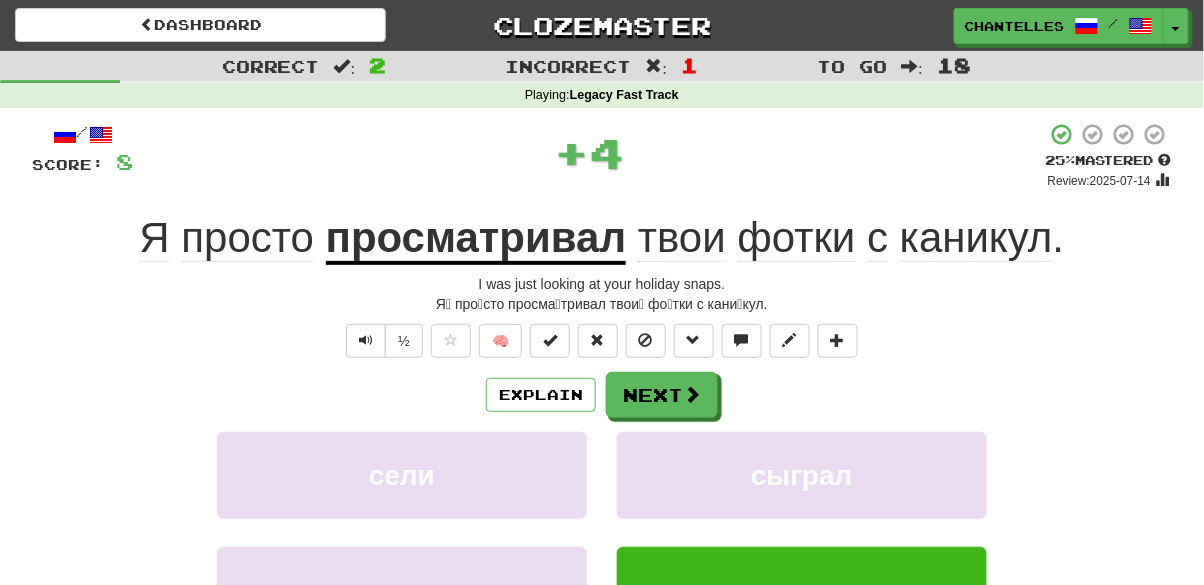 click on "просматривал" at bounding box center [476, 239] 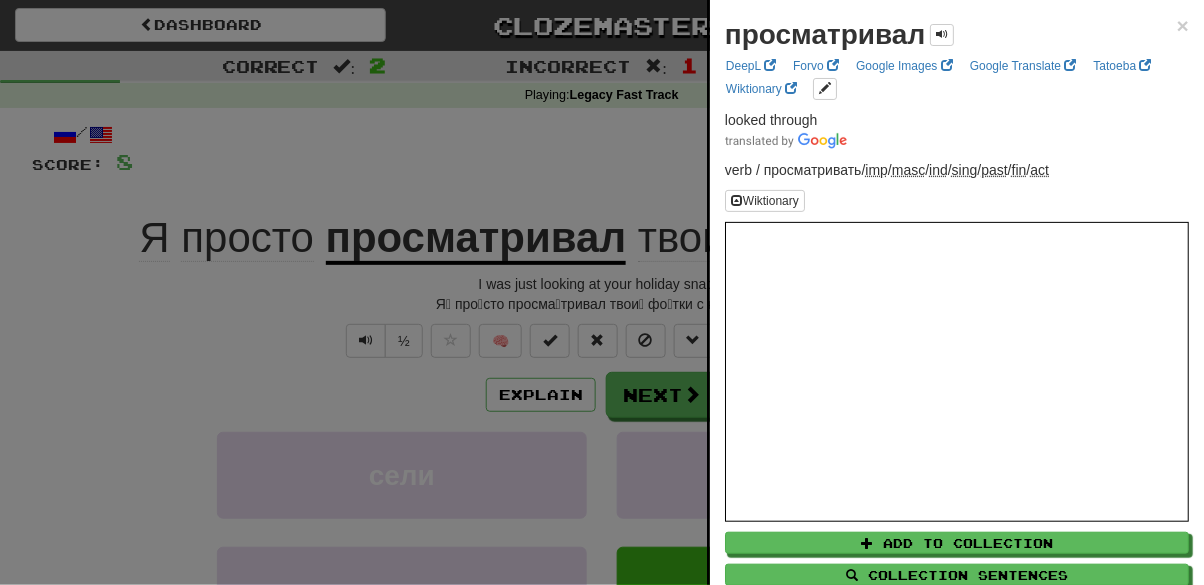 click at bounding box center [602, 292] 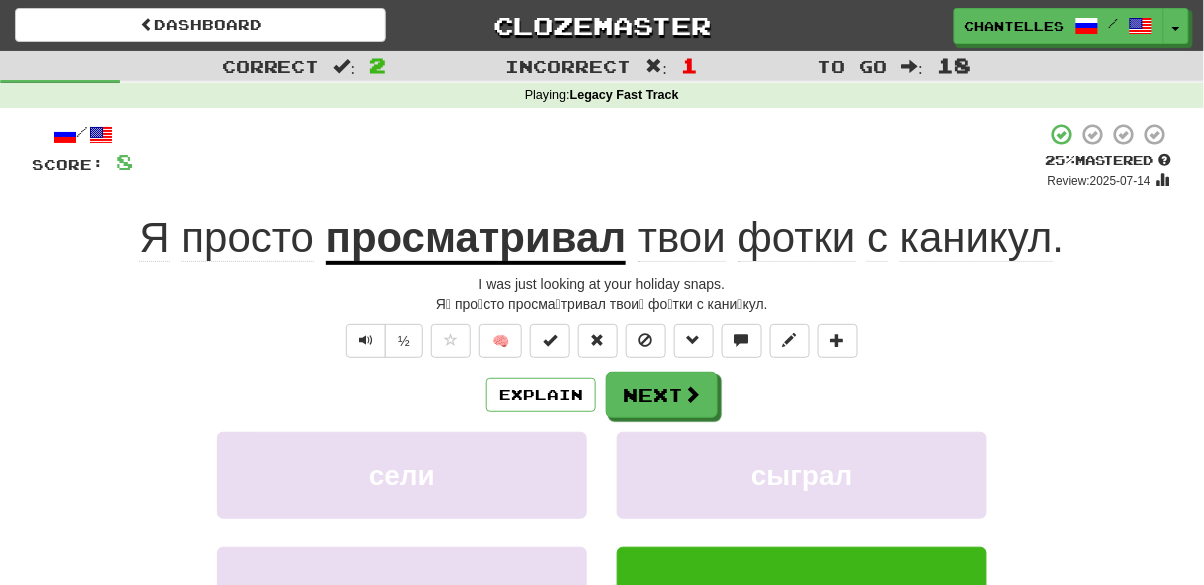 click on "фотки" at bounding box center [797, 238] 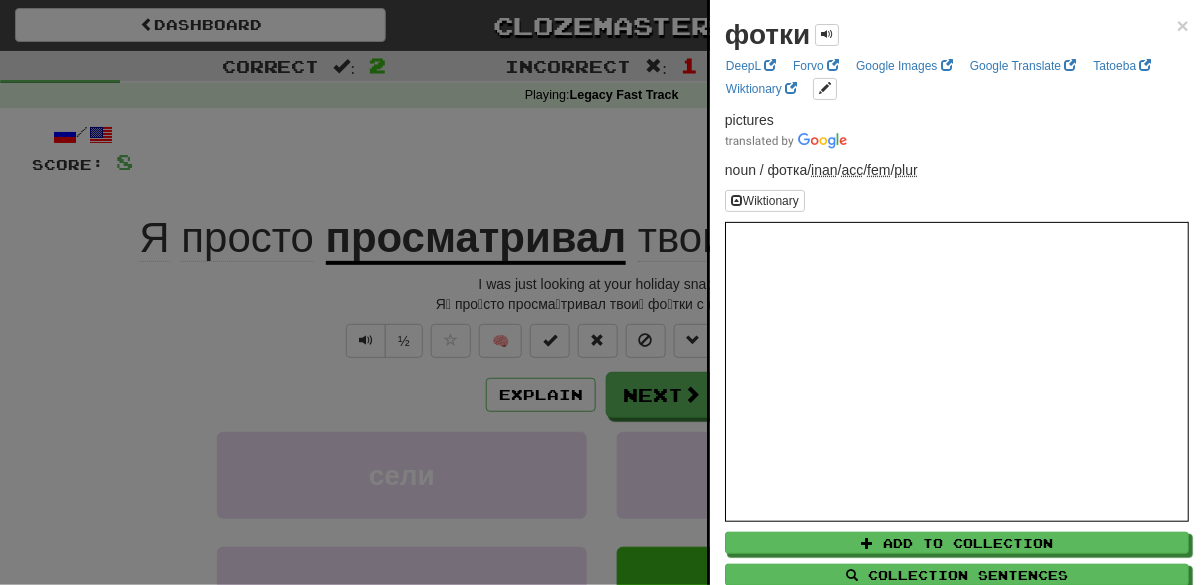 click at bounding box center [602, 292] 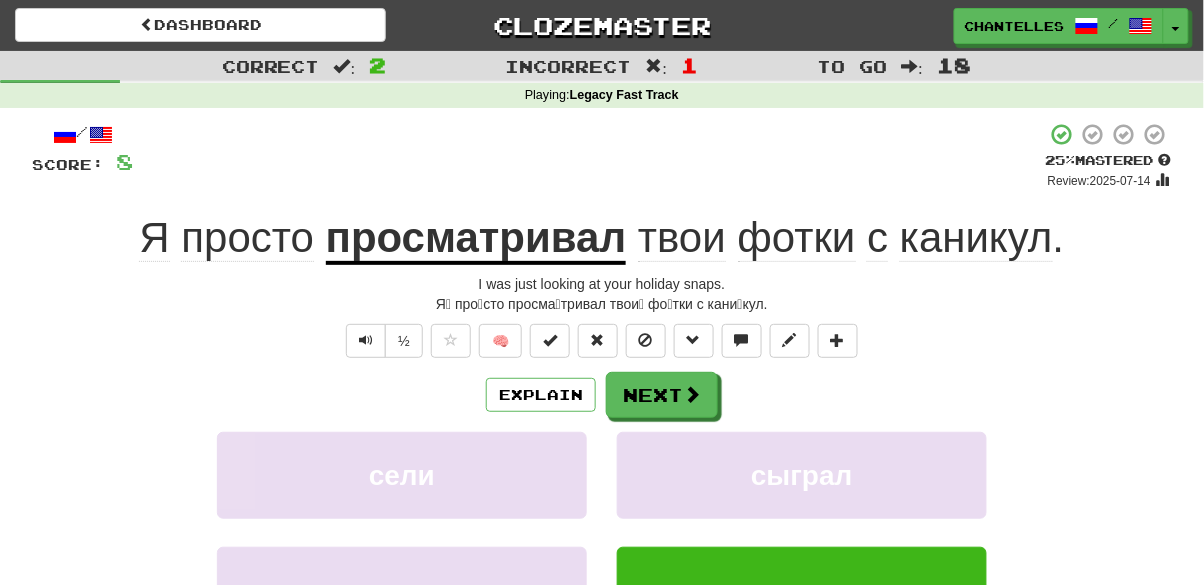 click on "каникул" at bounding box center (976, 238) 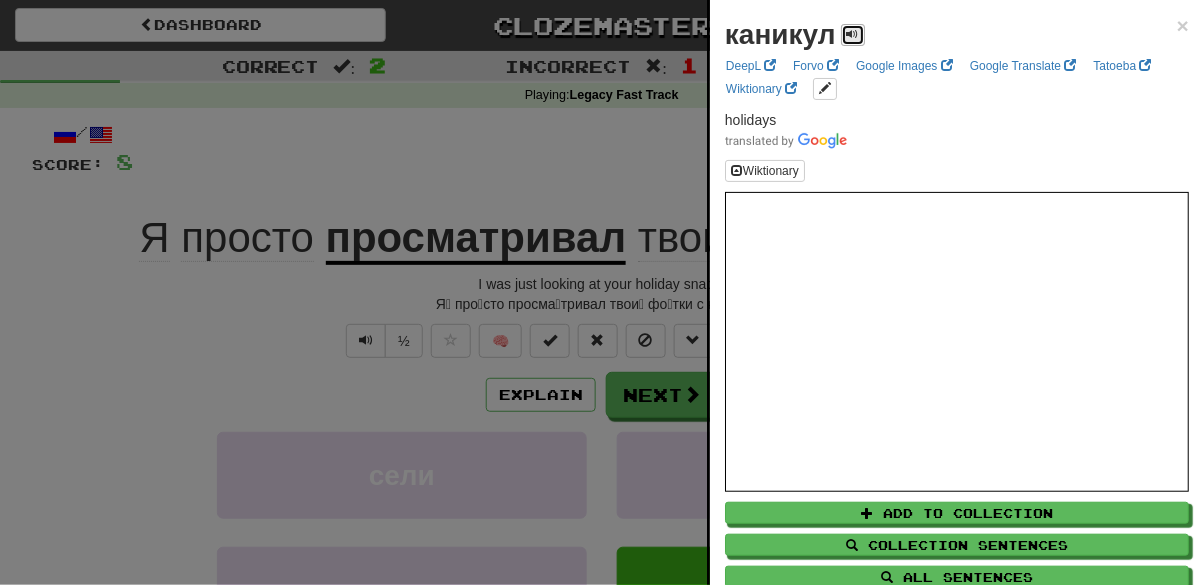 click at bounding box center (853, 35) 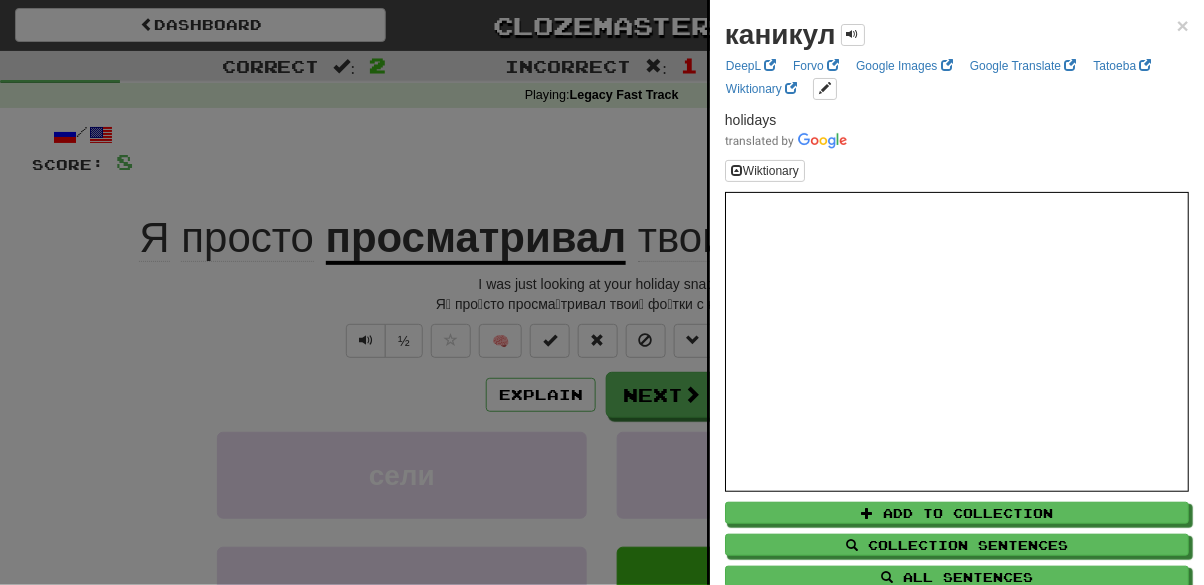 click at bounding box center [602, 292] 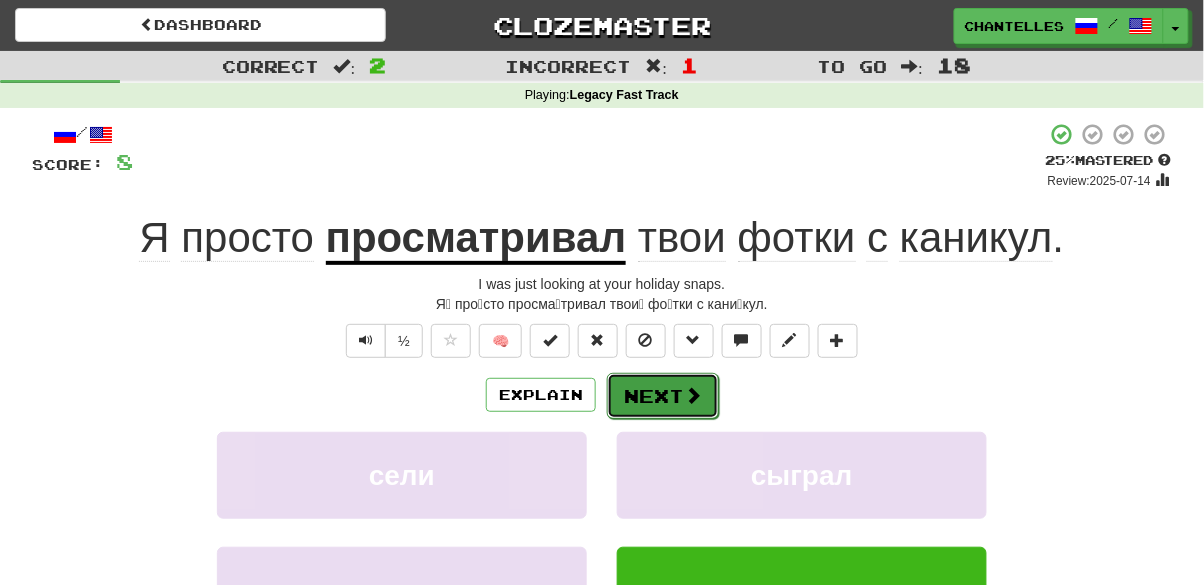 click on "Next" at bounding box center [663, 396] 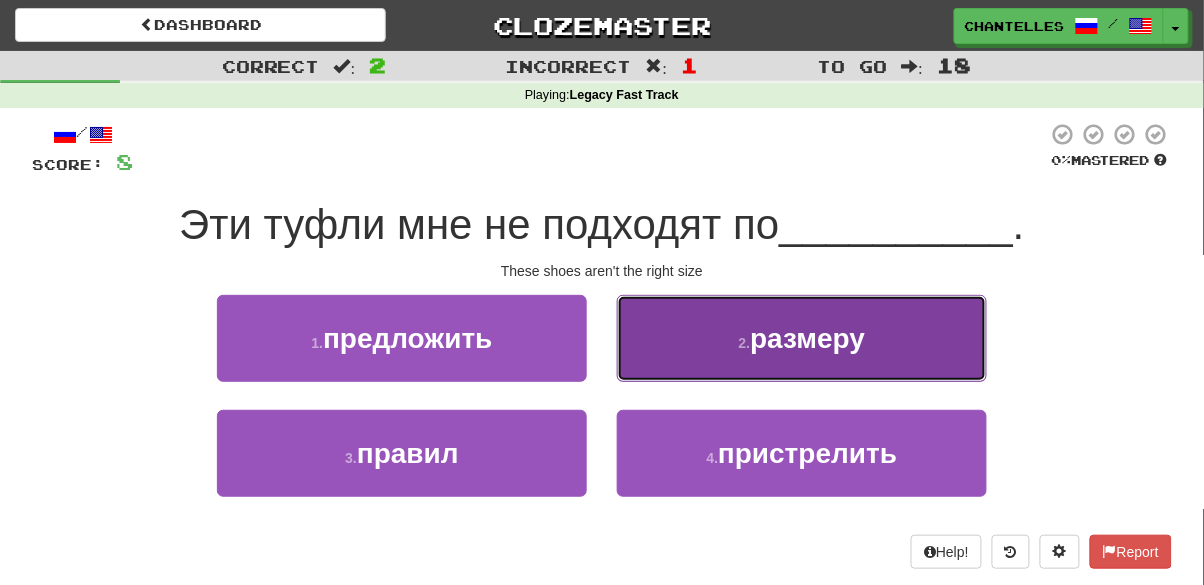 click on "2 .  размеру" at bounding box center (802, 338) 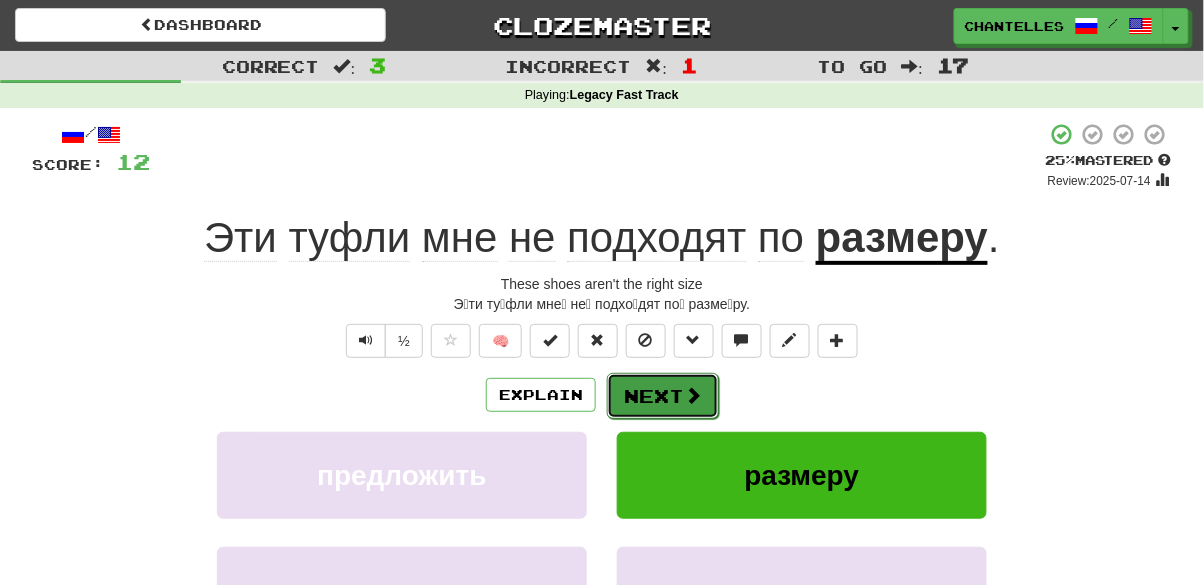 click on "Next" at bounding box center [663, 396] 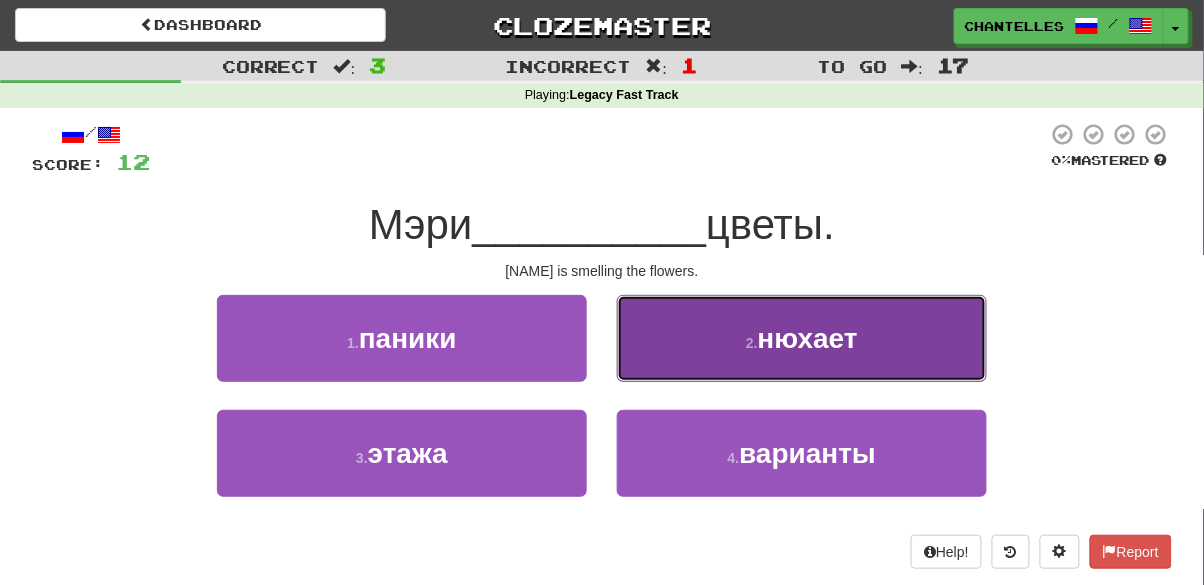 click on "2 .  нюхает" at bounding box center (802, 338) 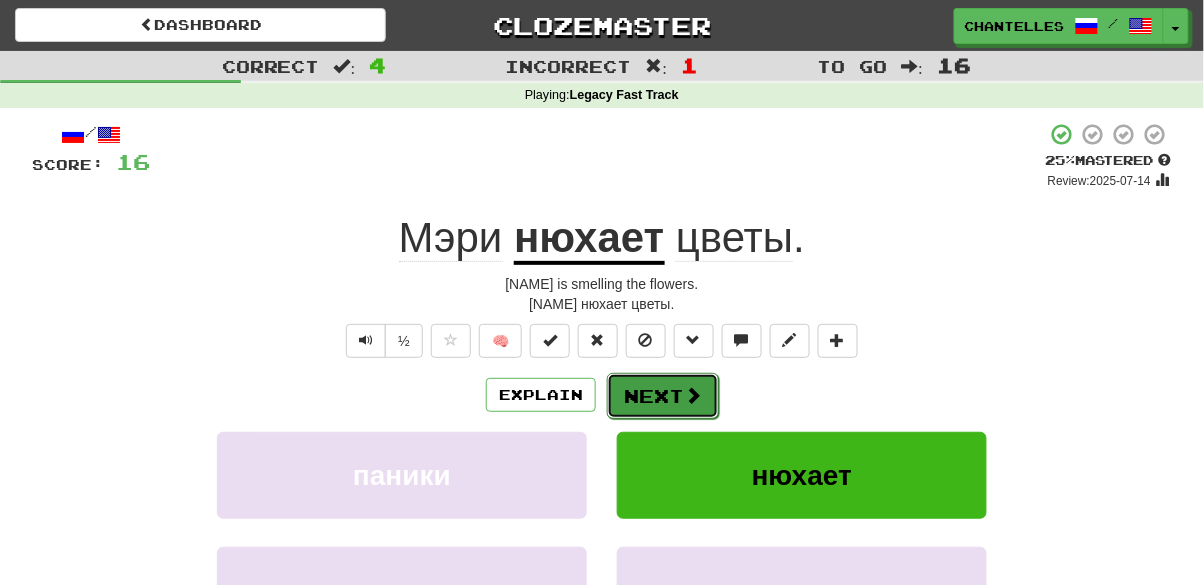 click on "Next" at bounding box center [663, 396] 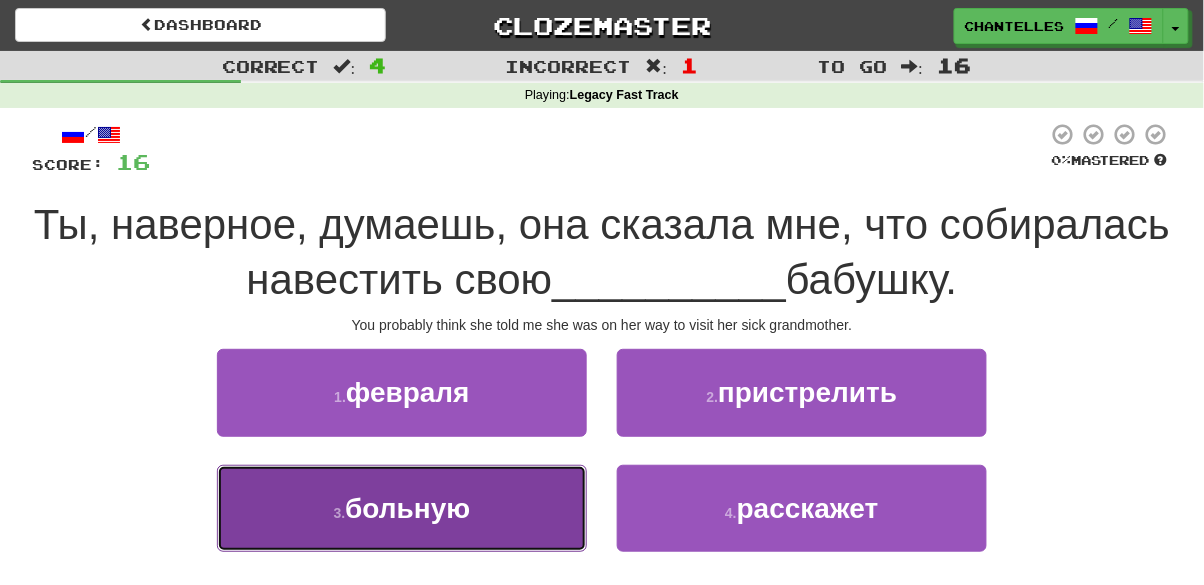 click on "3 .  больную" at bounding box center (402, 508) 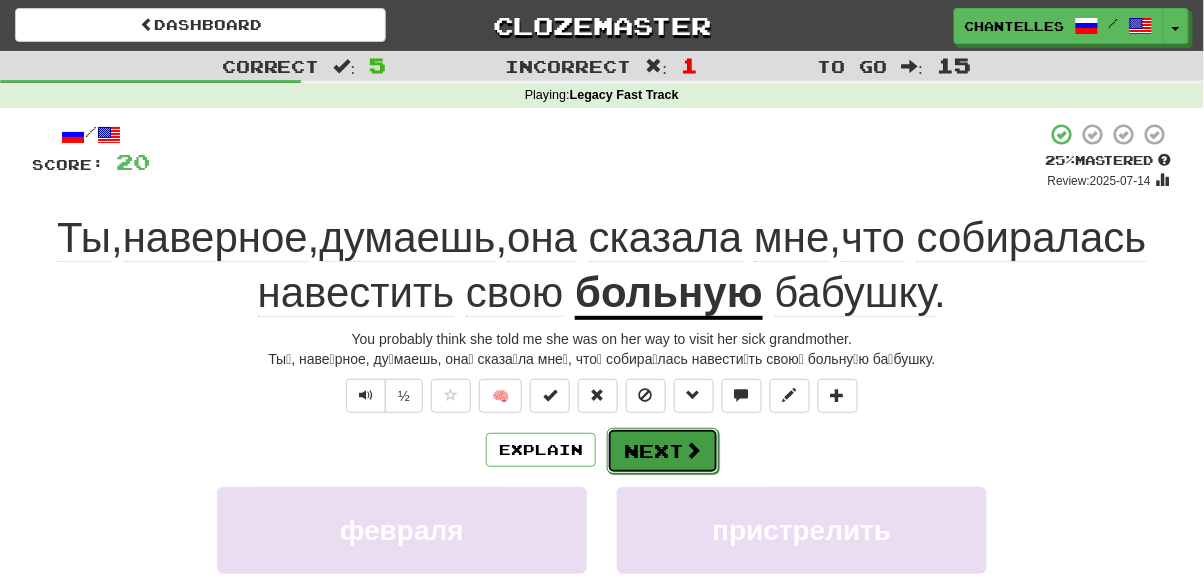 click on "Next" at bounding box center [663, 451] 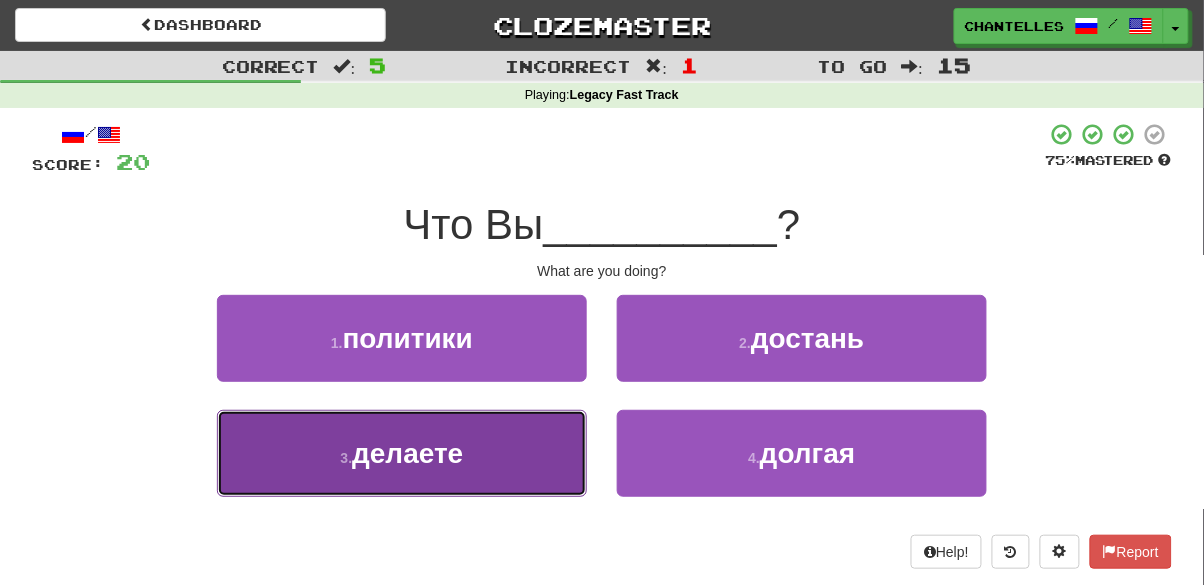 click on "3 .  делаете" at bounding box center [402, 453] 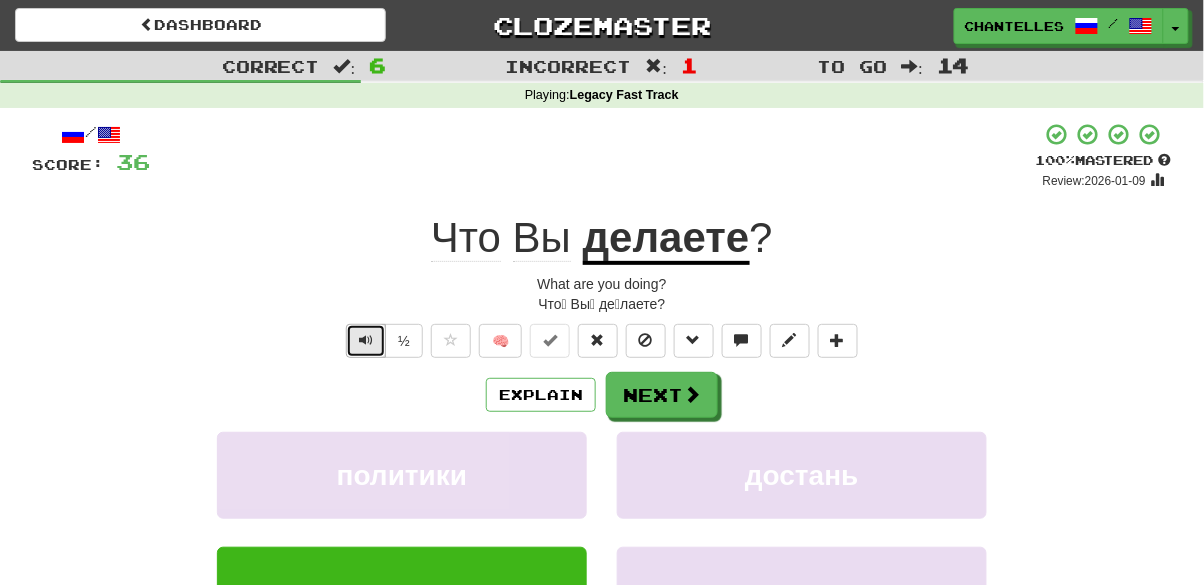 click at bounding box center (366, 341) 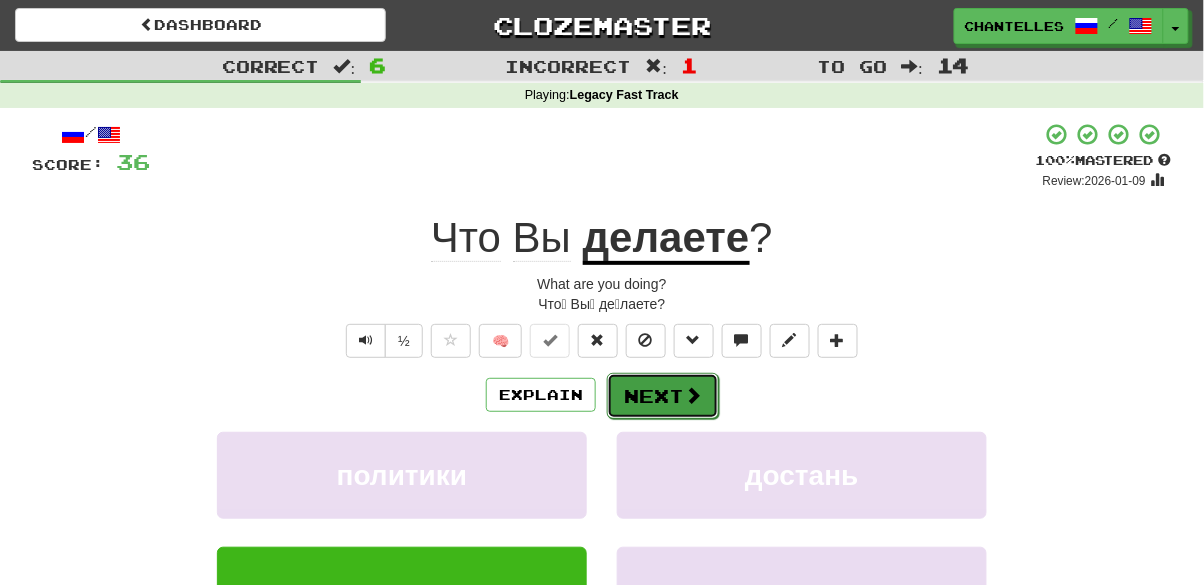 click on "Next" at bounding box center [663, 396] 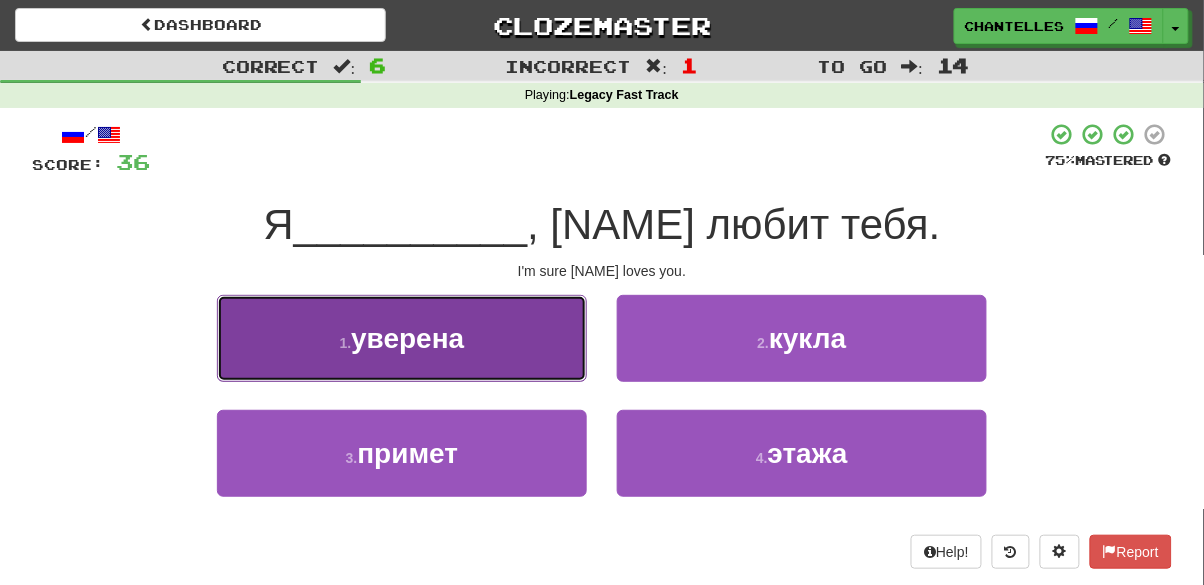 click on "1 .  уверена" at bounding box center (402, 338) 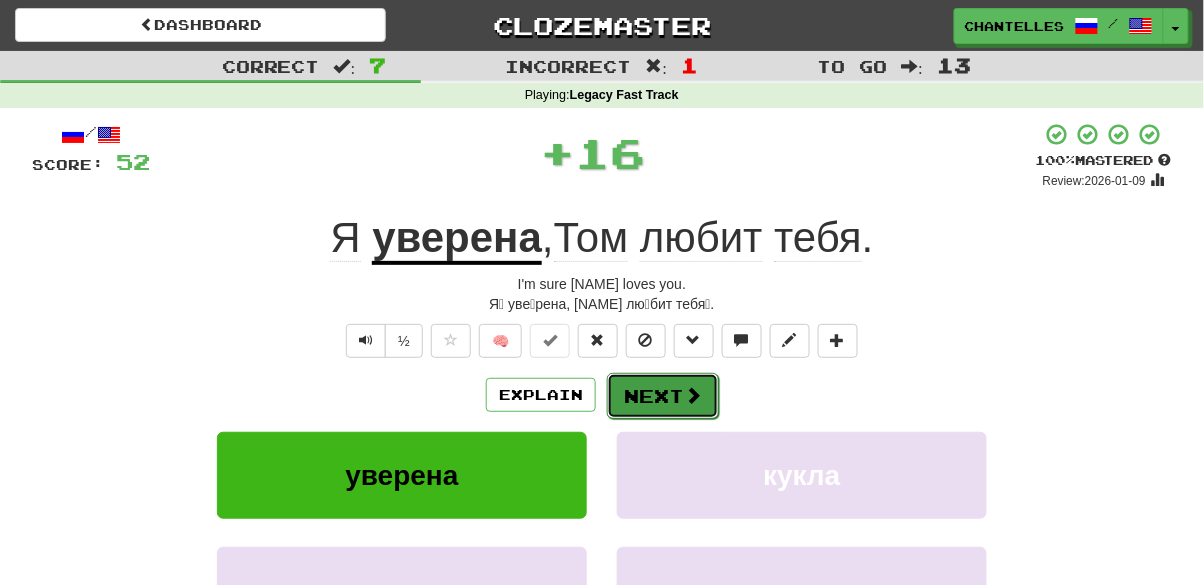 click on "Next" at bounding box center (663, 396) 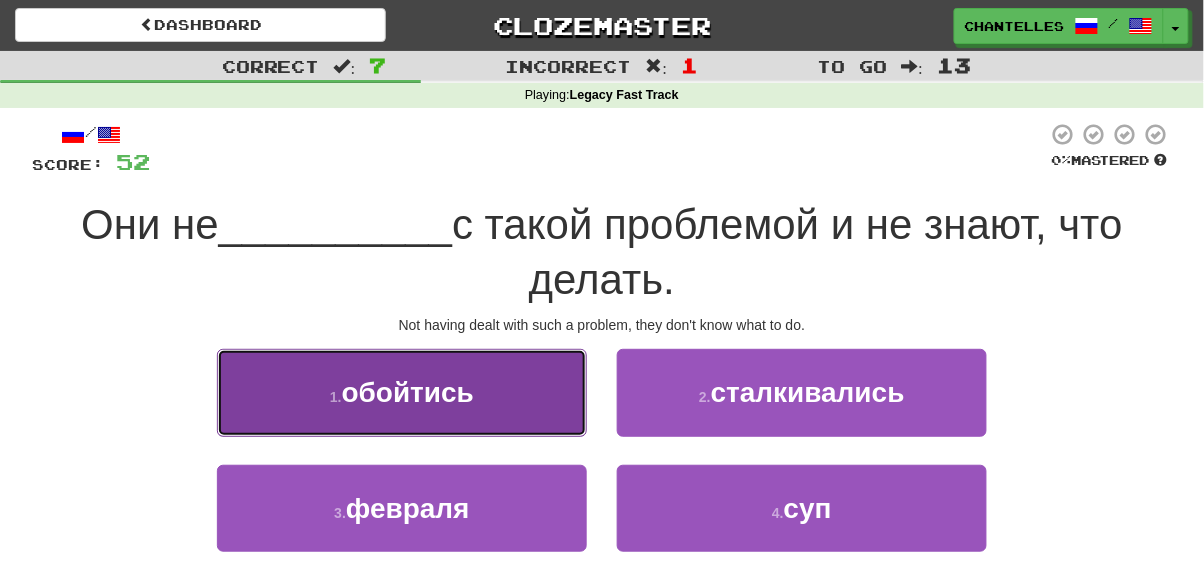 click on "1 .  обойтись" at bounding box center [402, 392] 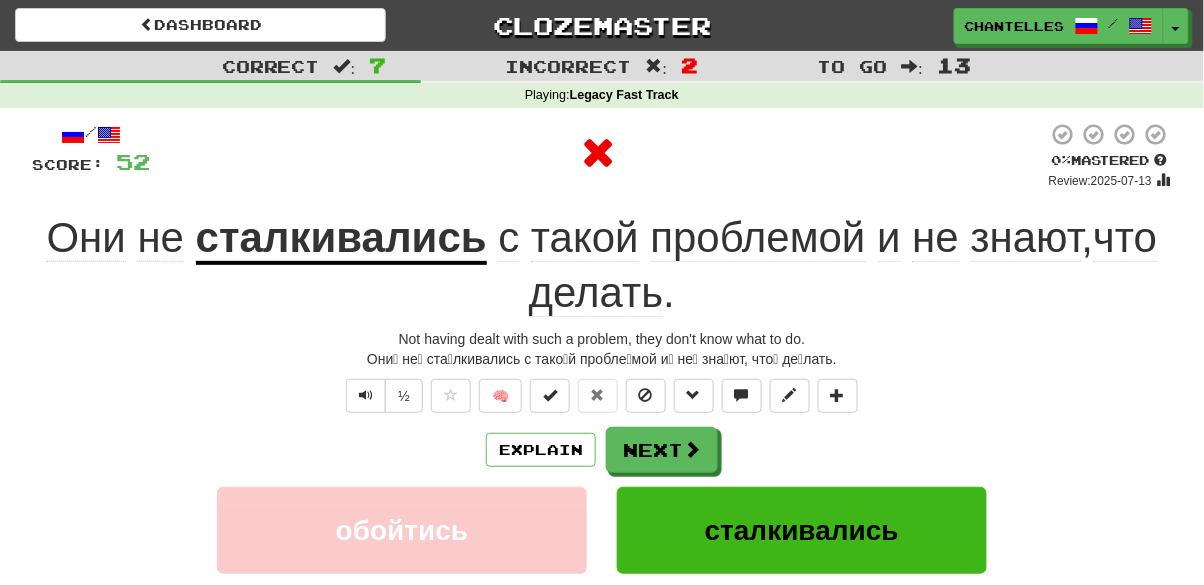 click on "сталкивались" at bounding box center [341, 239] 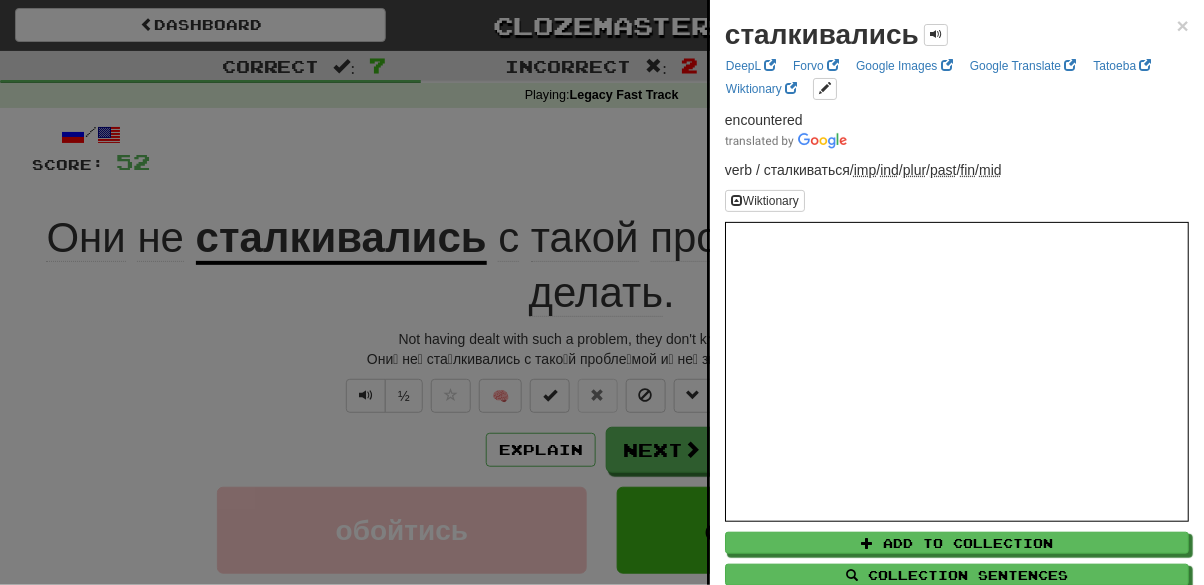 click at bounding box center [602, 292] 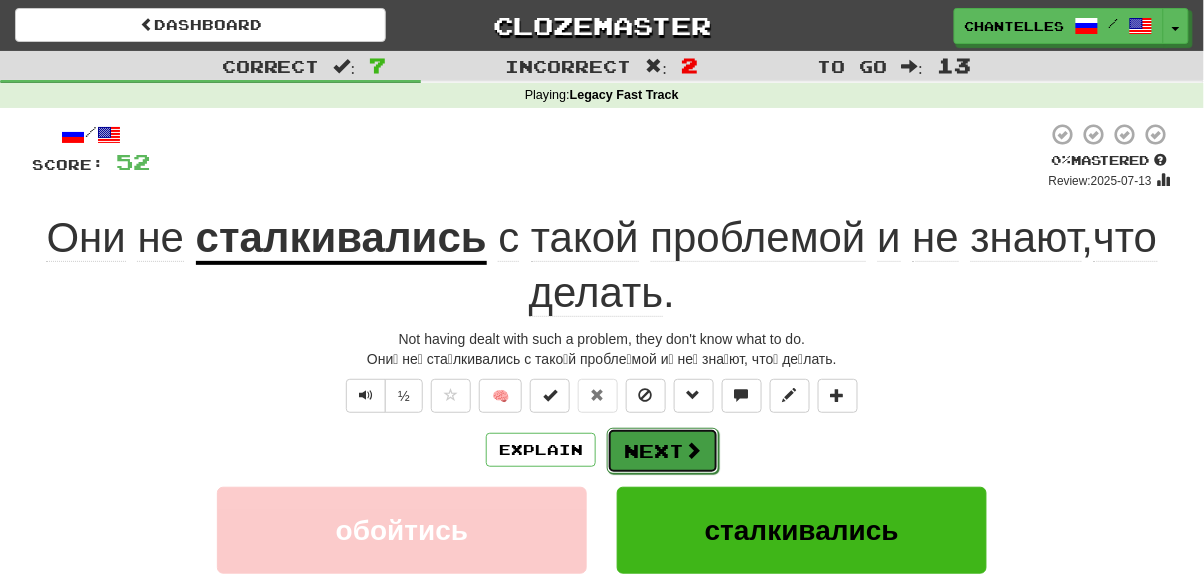 click on "Next" at bounding box center [663, 451] 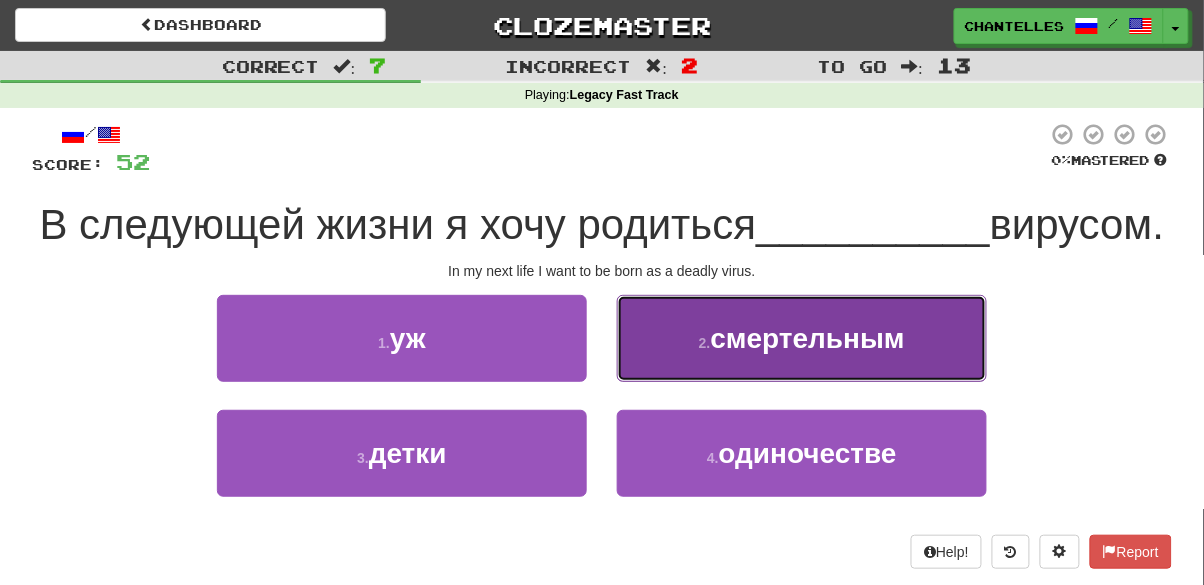 click on "2 .  смертельным" at bounding box center (802, 338) 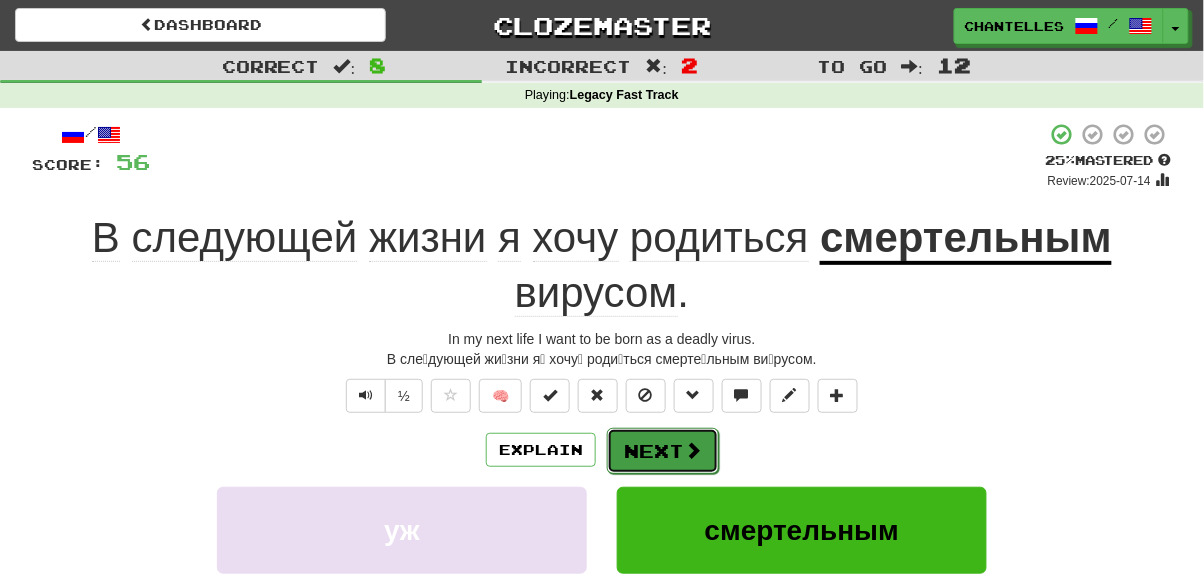 click on "Next" at bounding box center (663, 451) 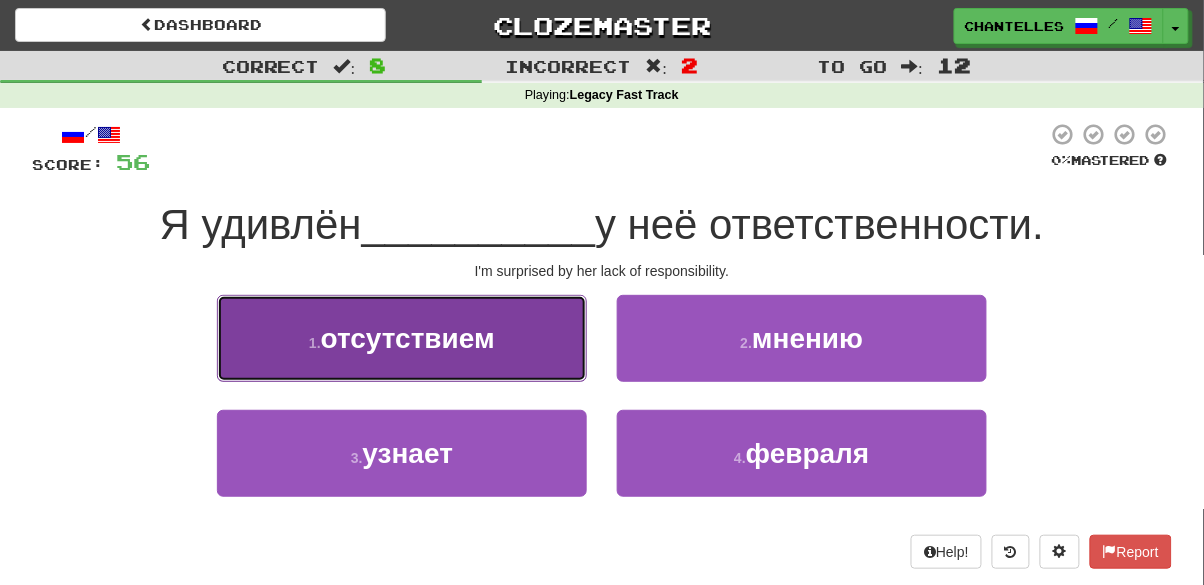 click on "1 .  отсутствием" at bounding box center (402, 338) 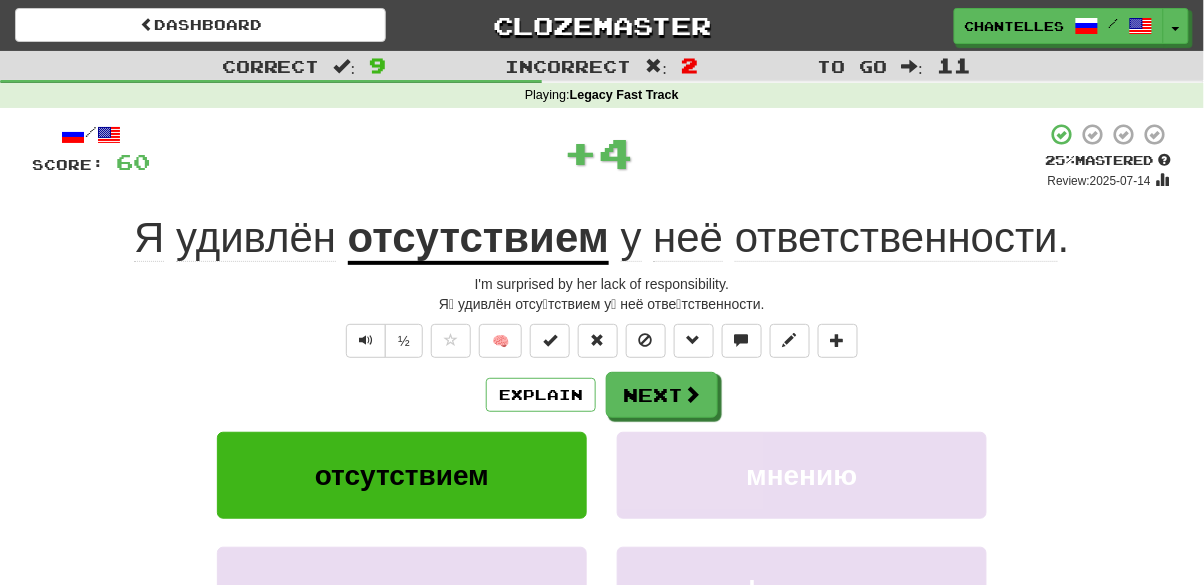 click on "отсутствием" at bounding box center (478, 239) 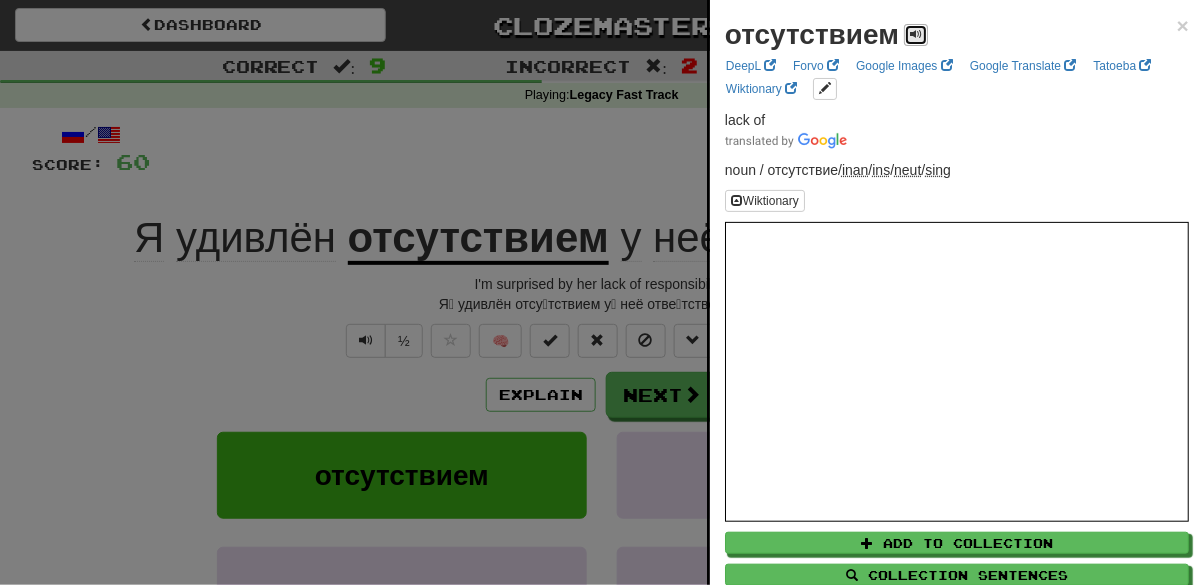 click at bounding box center [916, 34] 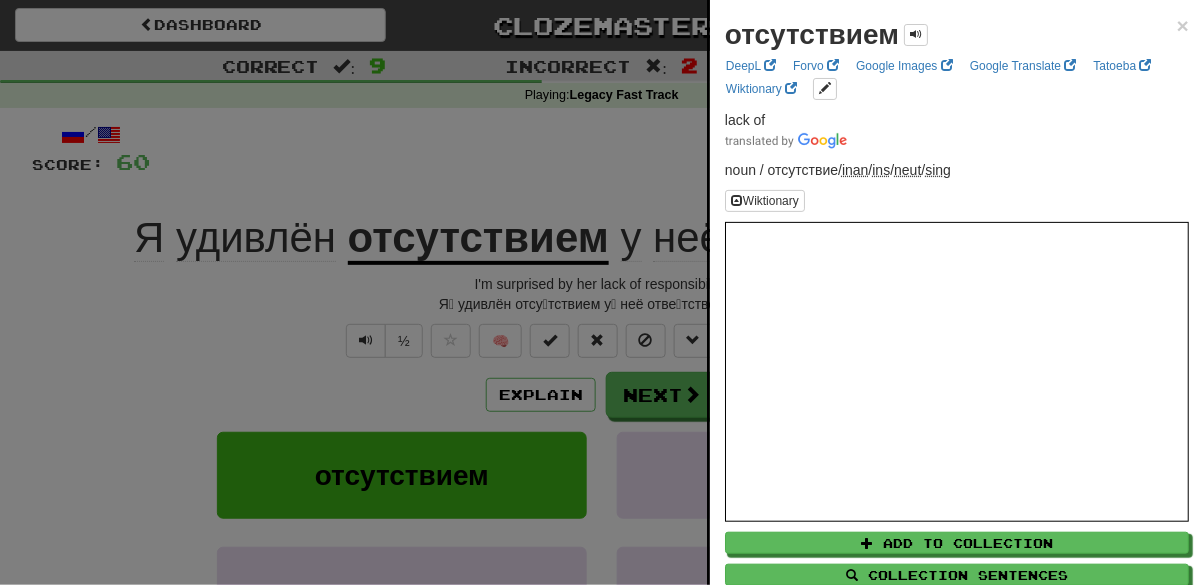 click at bounding box center (602, 292) 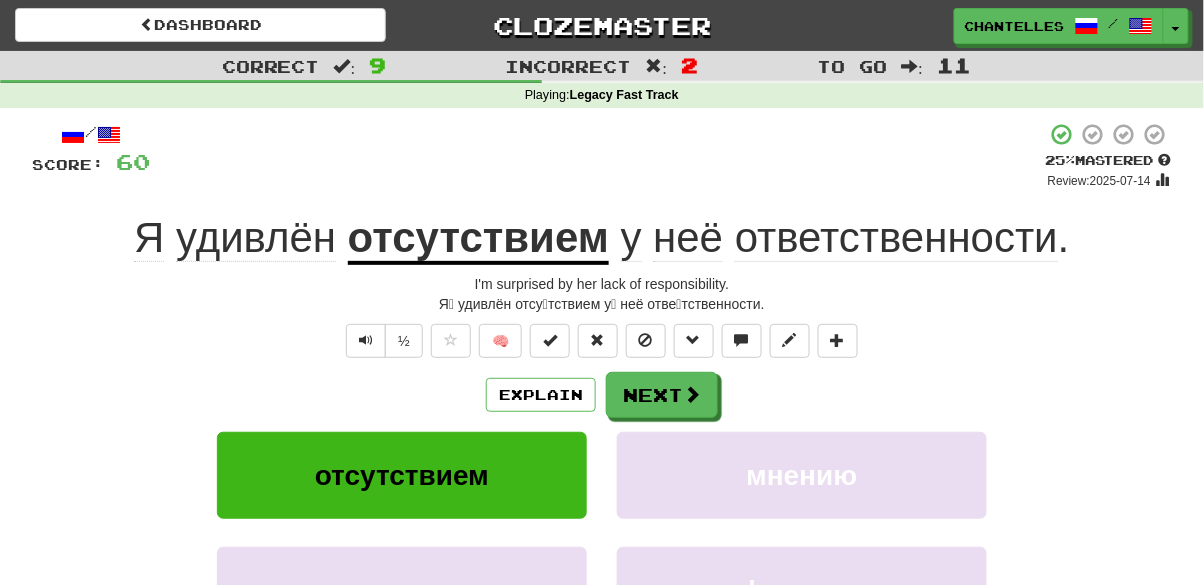 click on "ответственности" at bounding box center (896, 238) 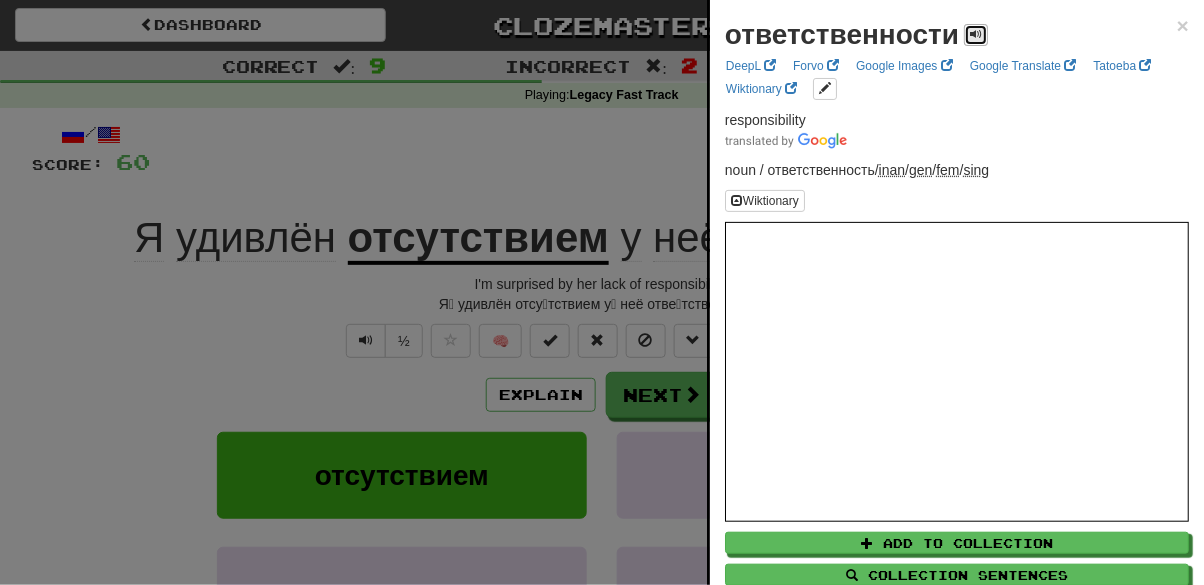 click at bounding box center (976, 35) 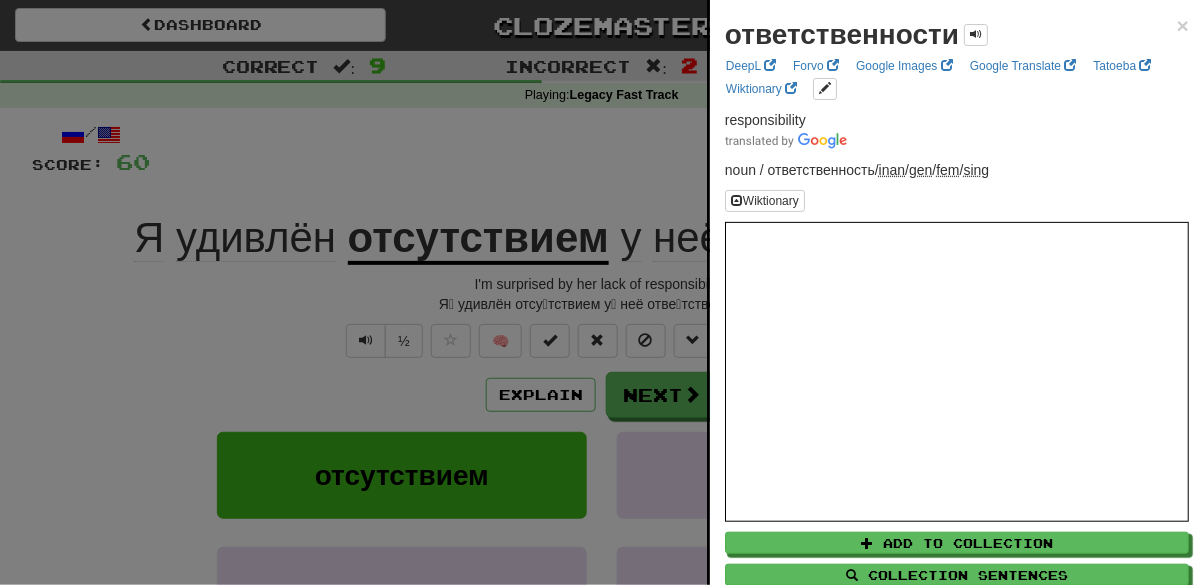 click at bounding box center [602, 292] 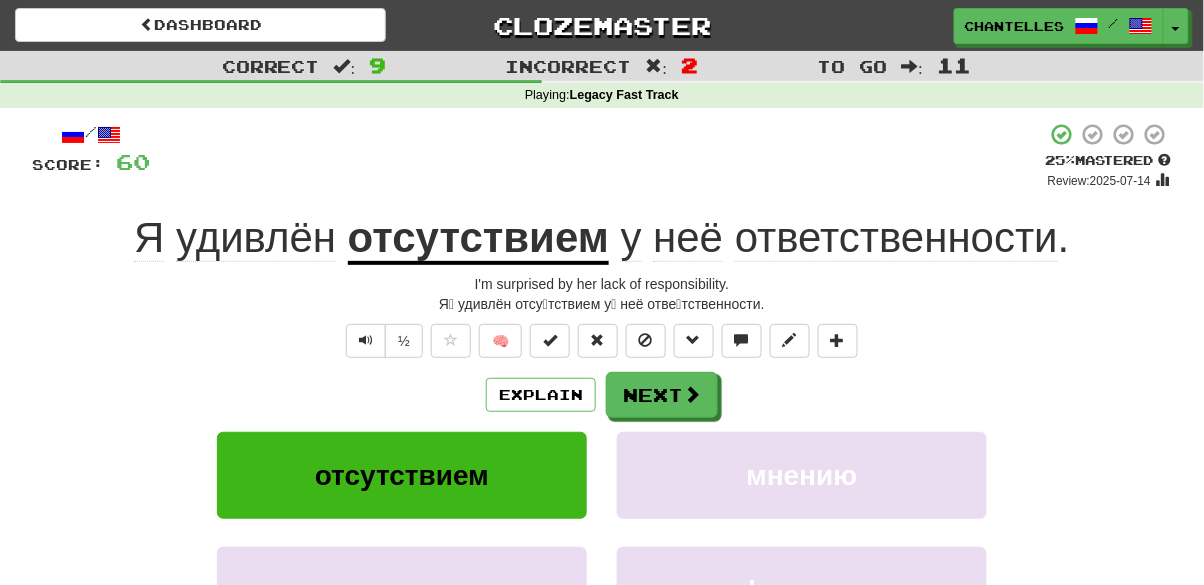 click on "отсутствием" at bounding box center (478, 239) 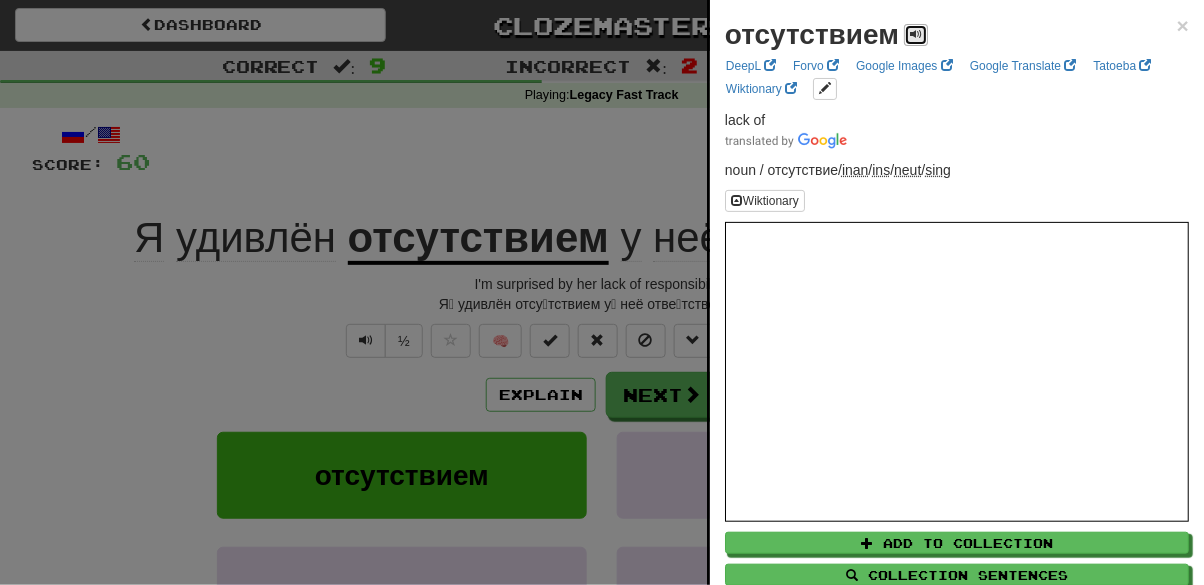 click at bounding box center (916, 35) 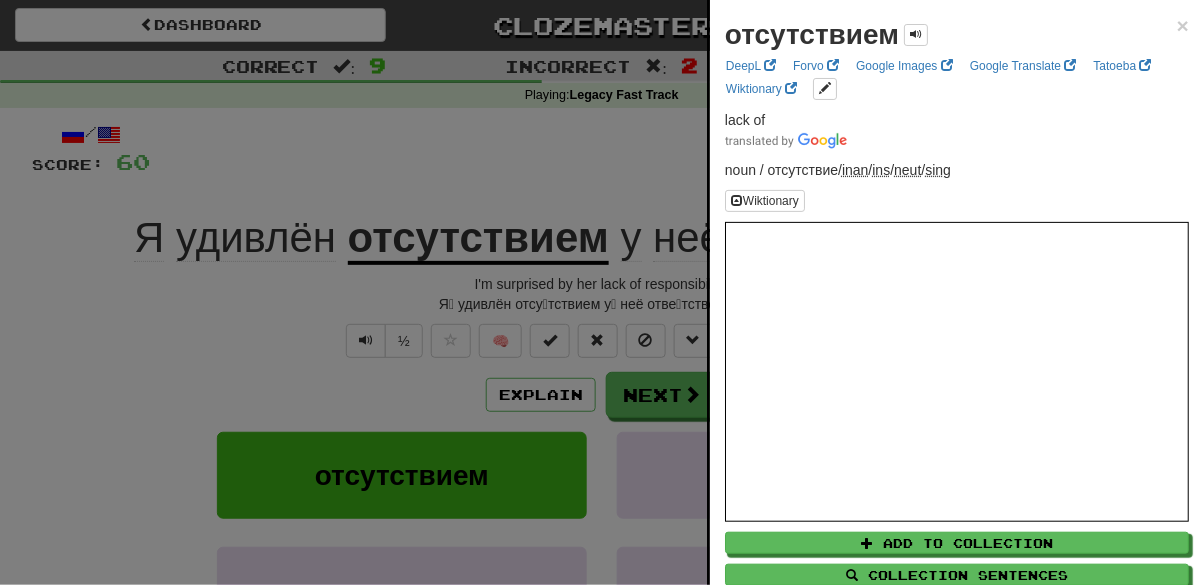 click at bounding box center (602, 292) 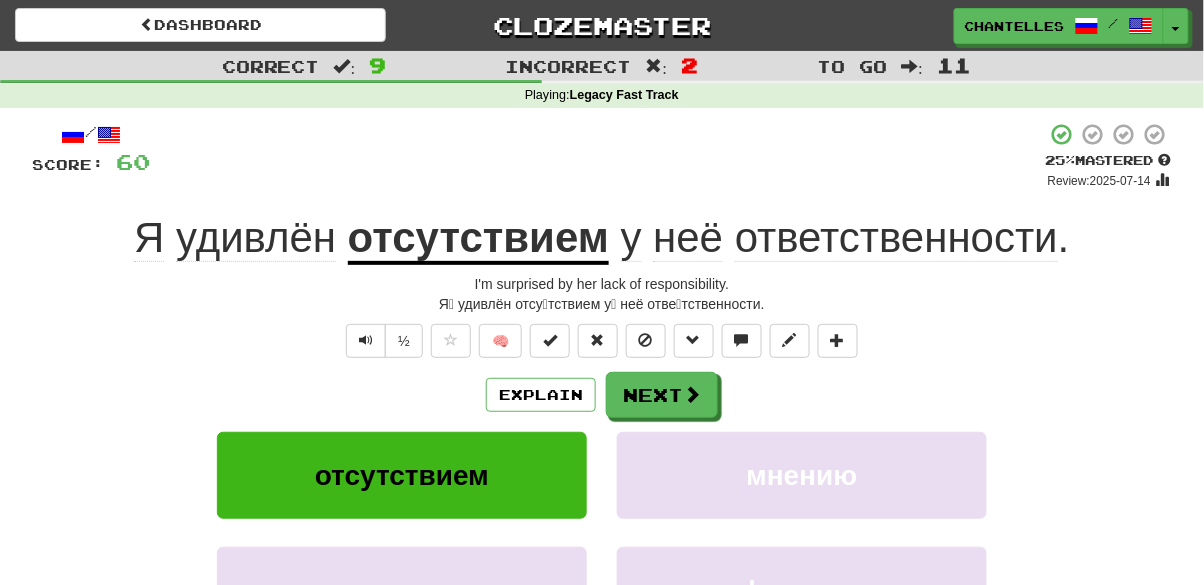 click on "отсутствием" at bounding box center [478, 239] 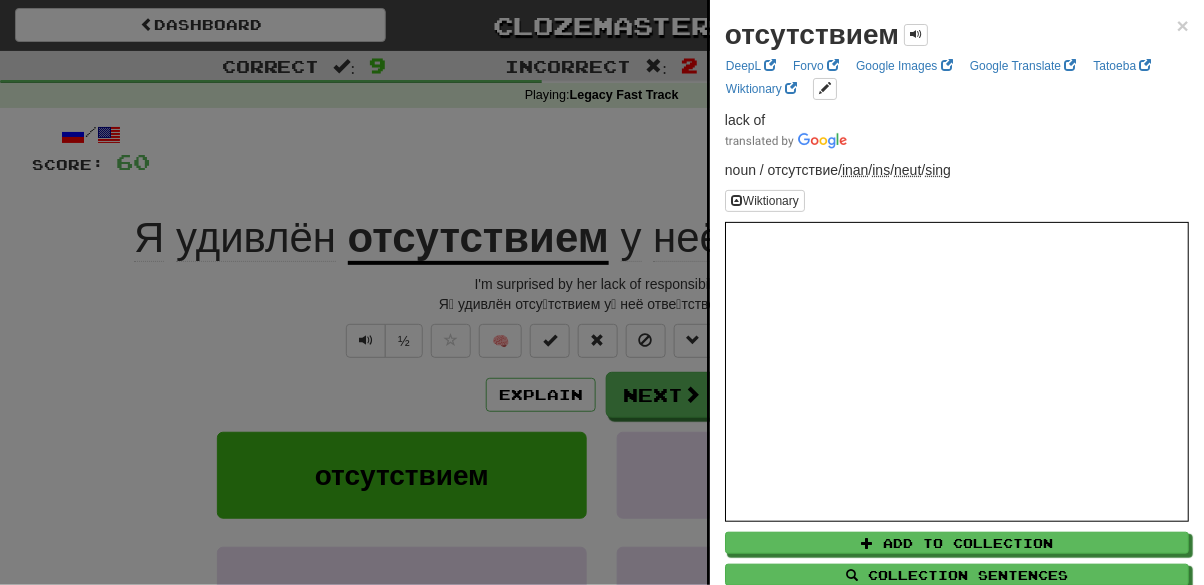 click at bounding box center [602, 292] 